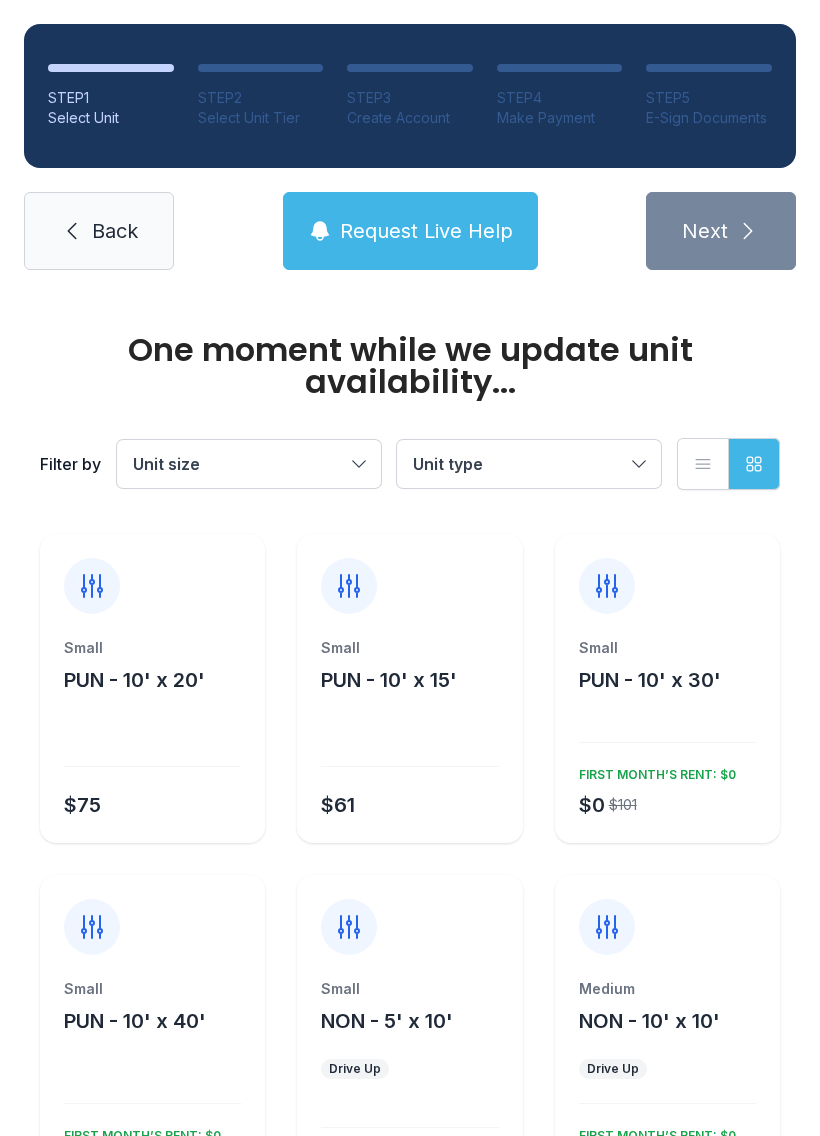 scroll, scrollTop: 0, scrollLeft: 0, axis: both 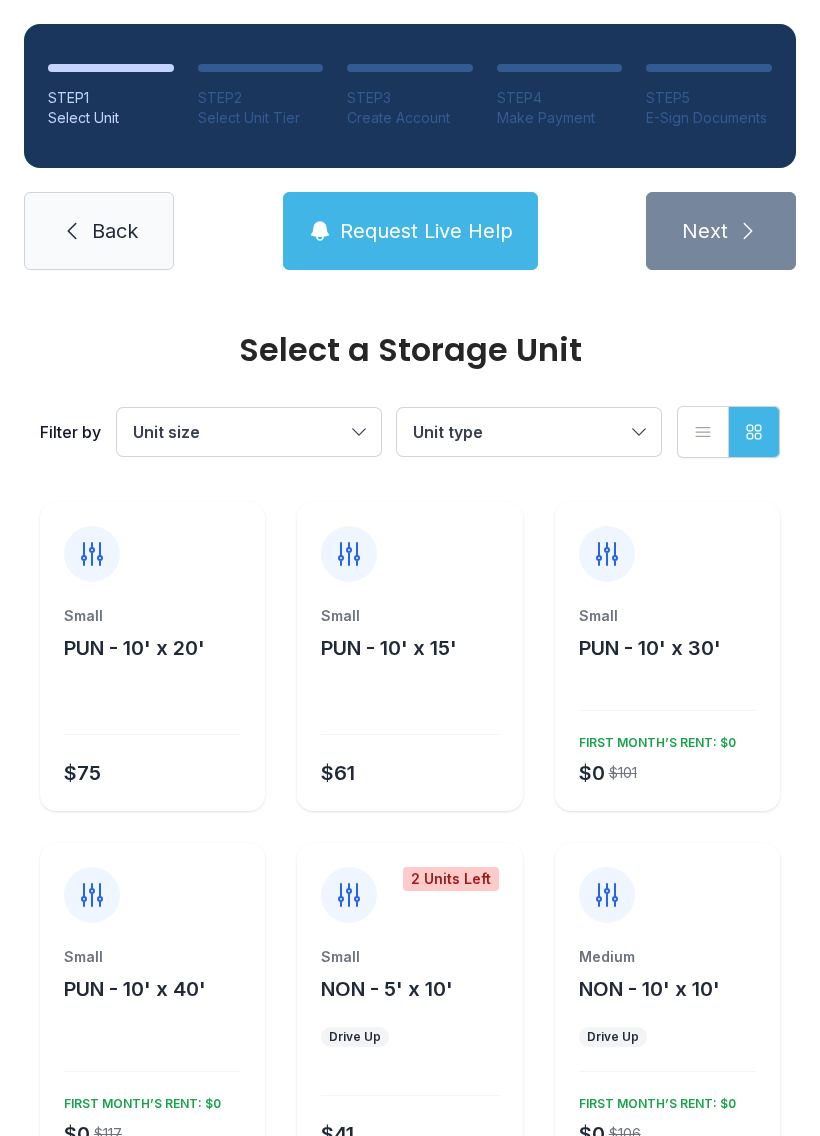 click on "Unit size" at bounding box center (249, 432) 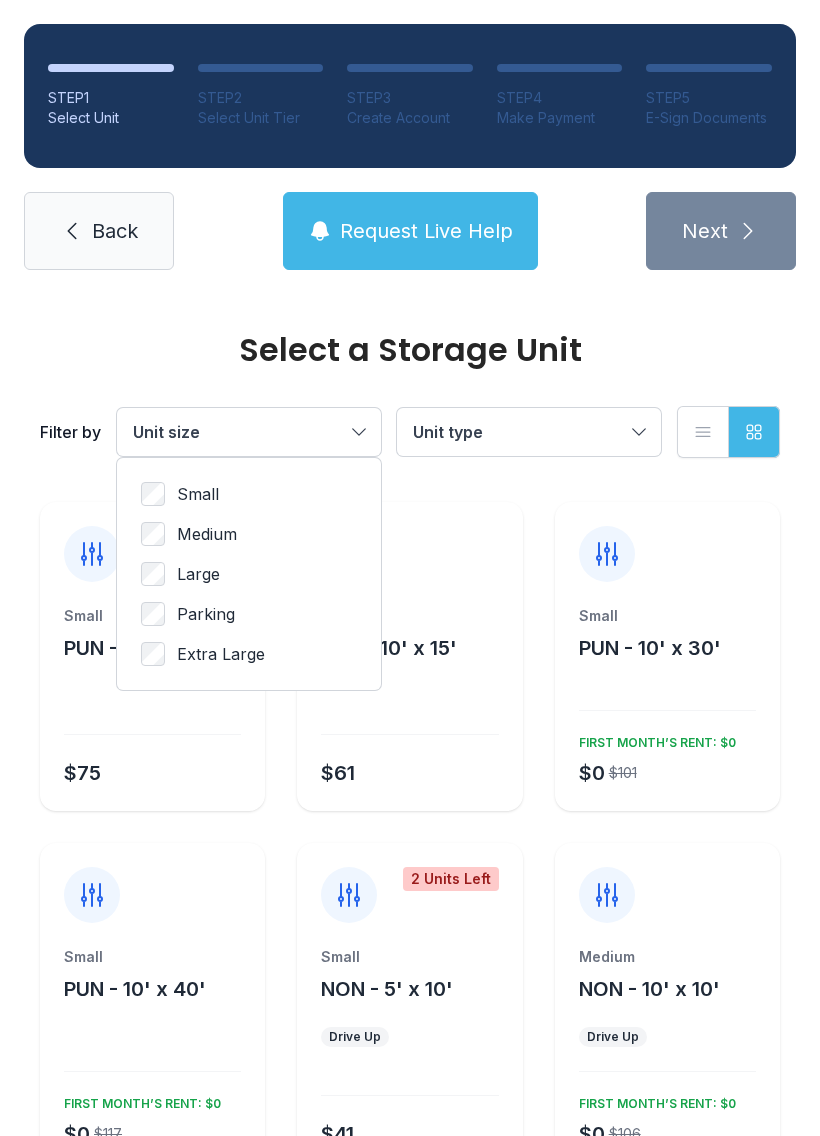 click on "Large" at bounding box center (198, 574) 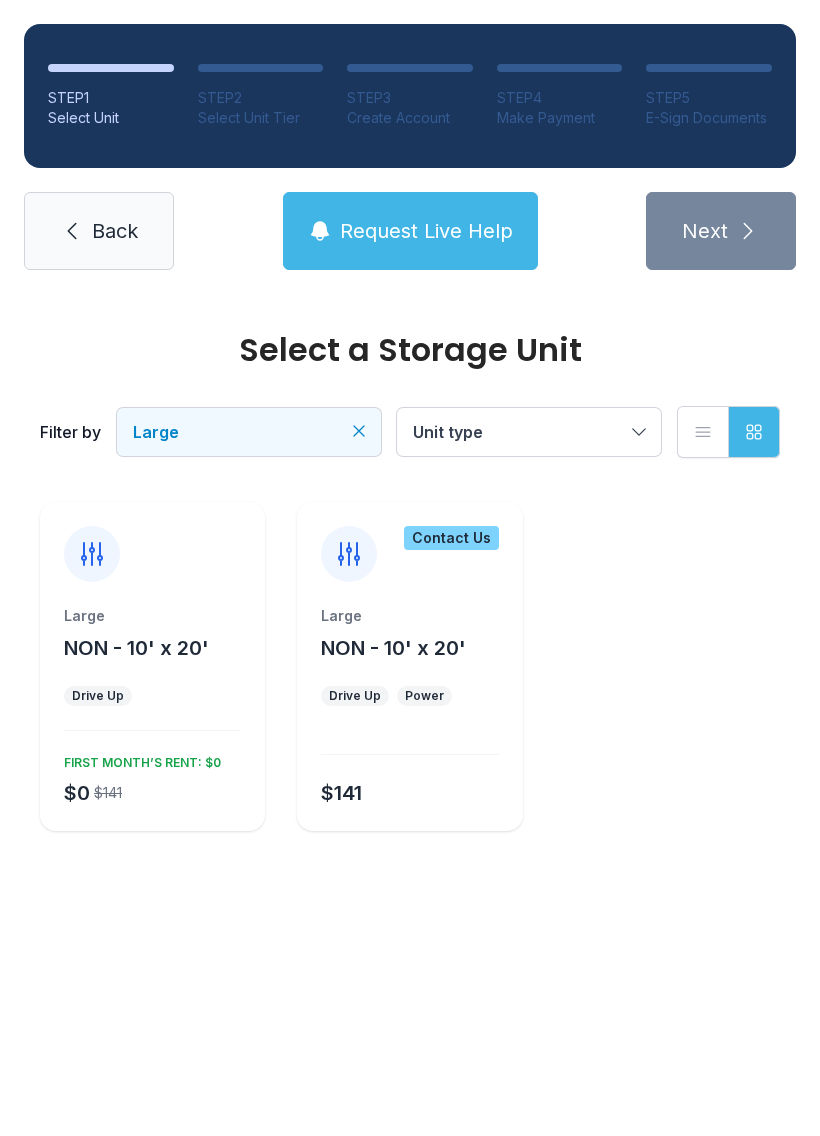 click on "NON - 10' x 20'" at bounding box center (136, 648) 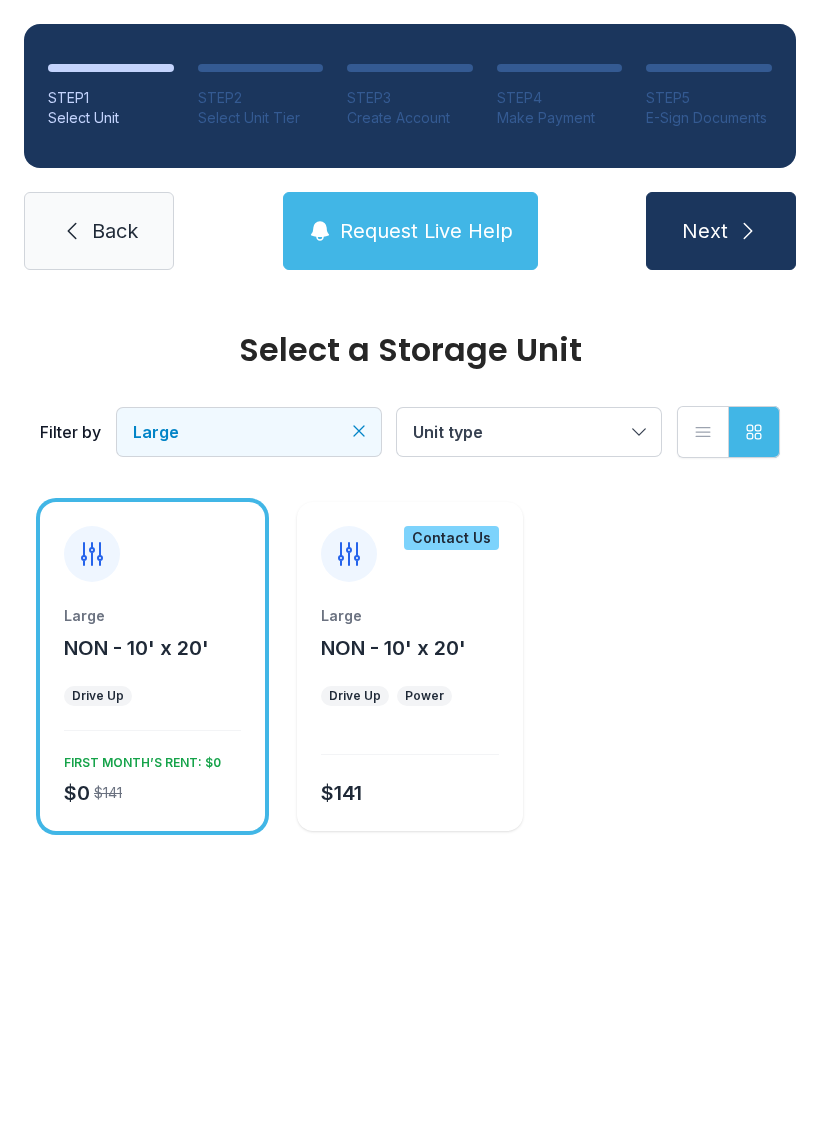 click on "Next" at bounding box center (705, 231) 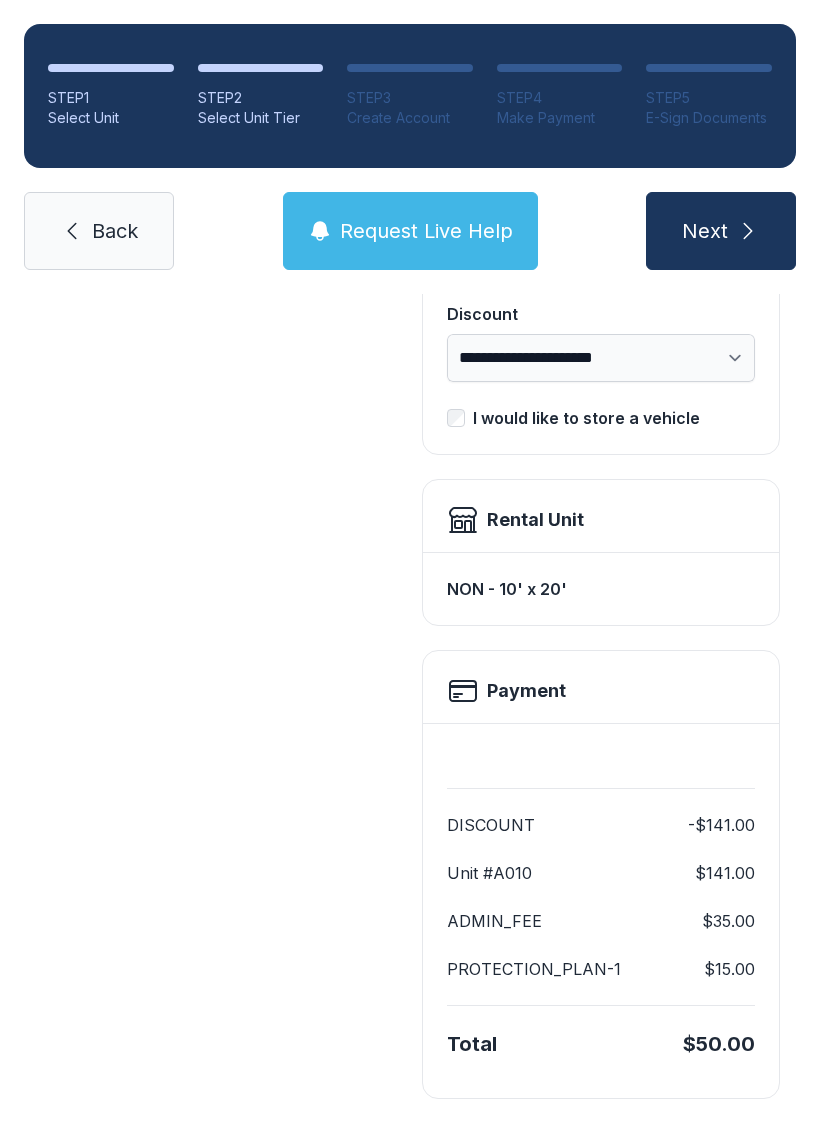 scroll, scrollTop: 409, scrollLeft: 0, axis: vertical 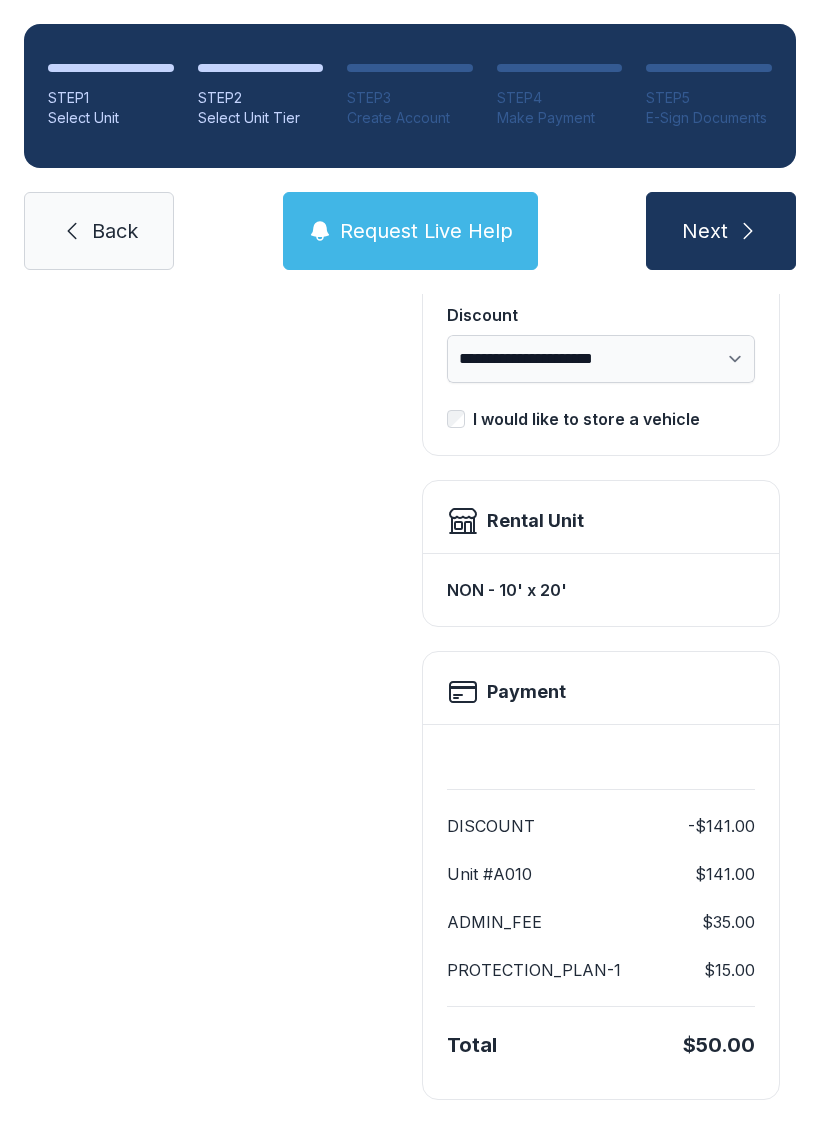 click on "Payment" at bounding box center (601, 692) 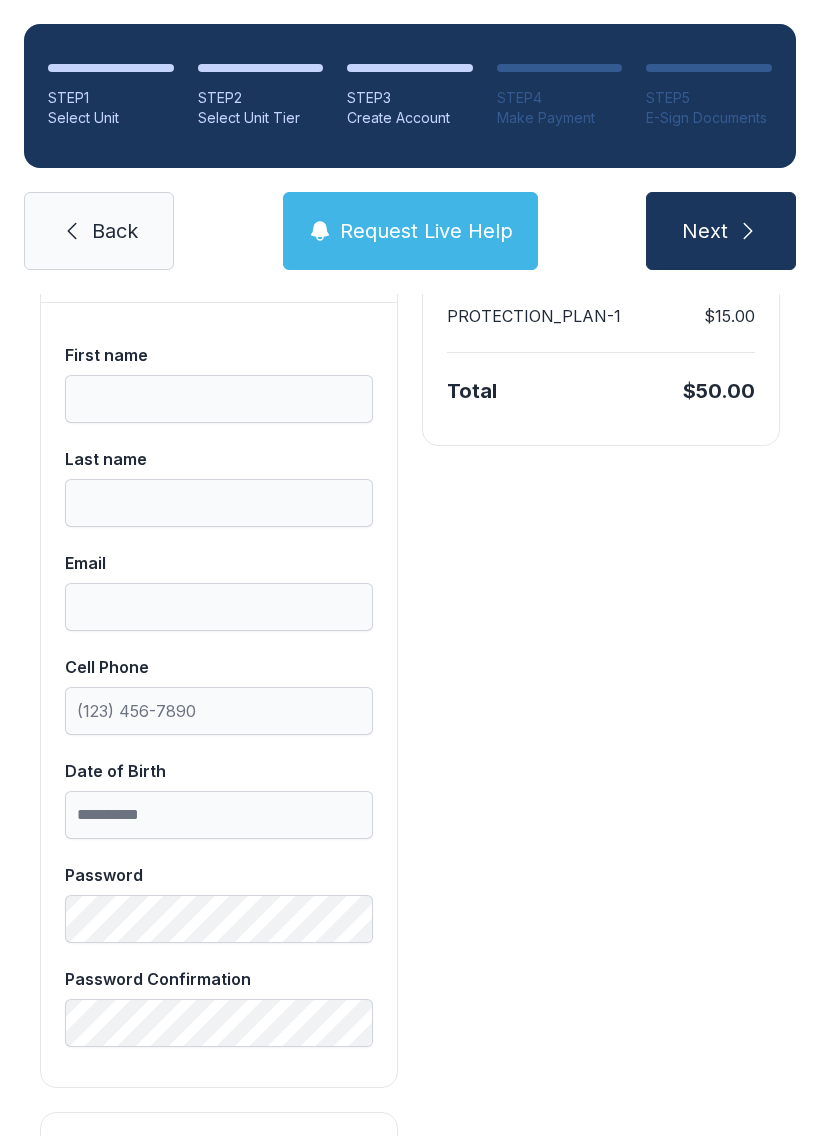 scroll, scrollTop: 0, scrollLeft: 0, axis: both 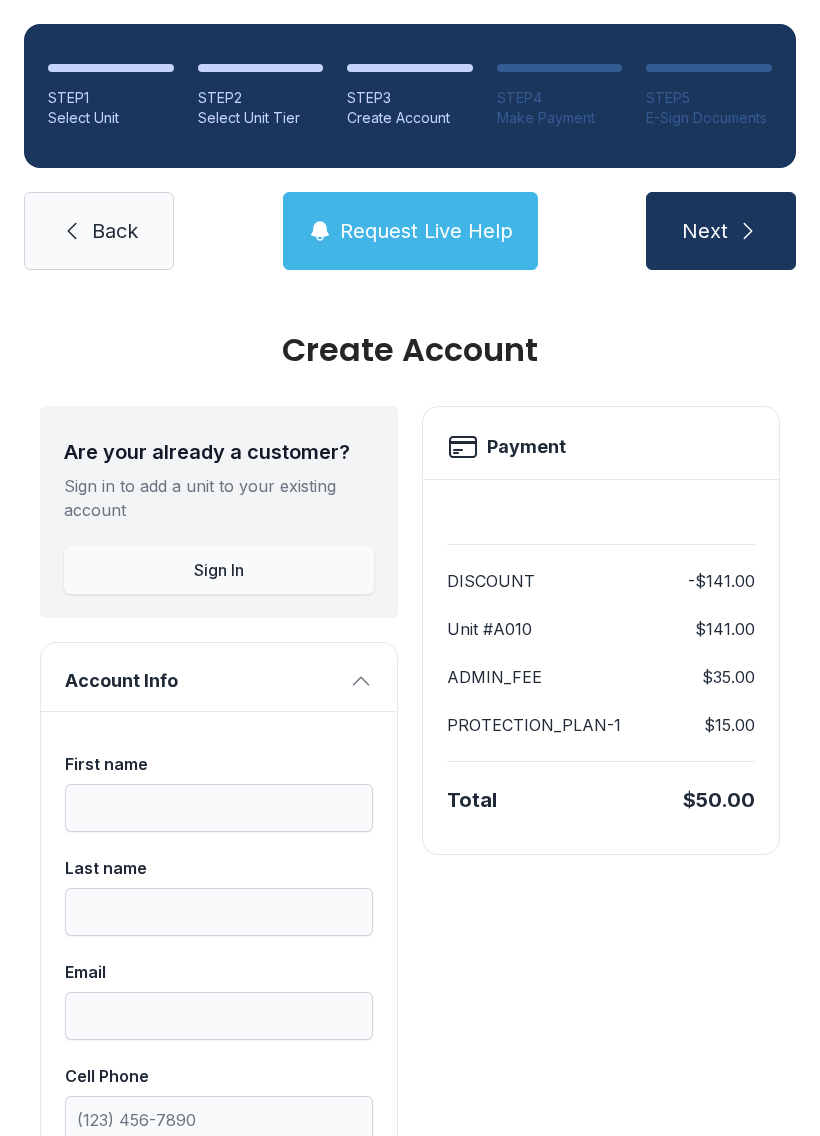 click on "Sign In" at bounding box center [219, 570] 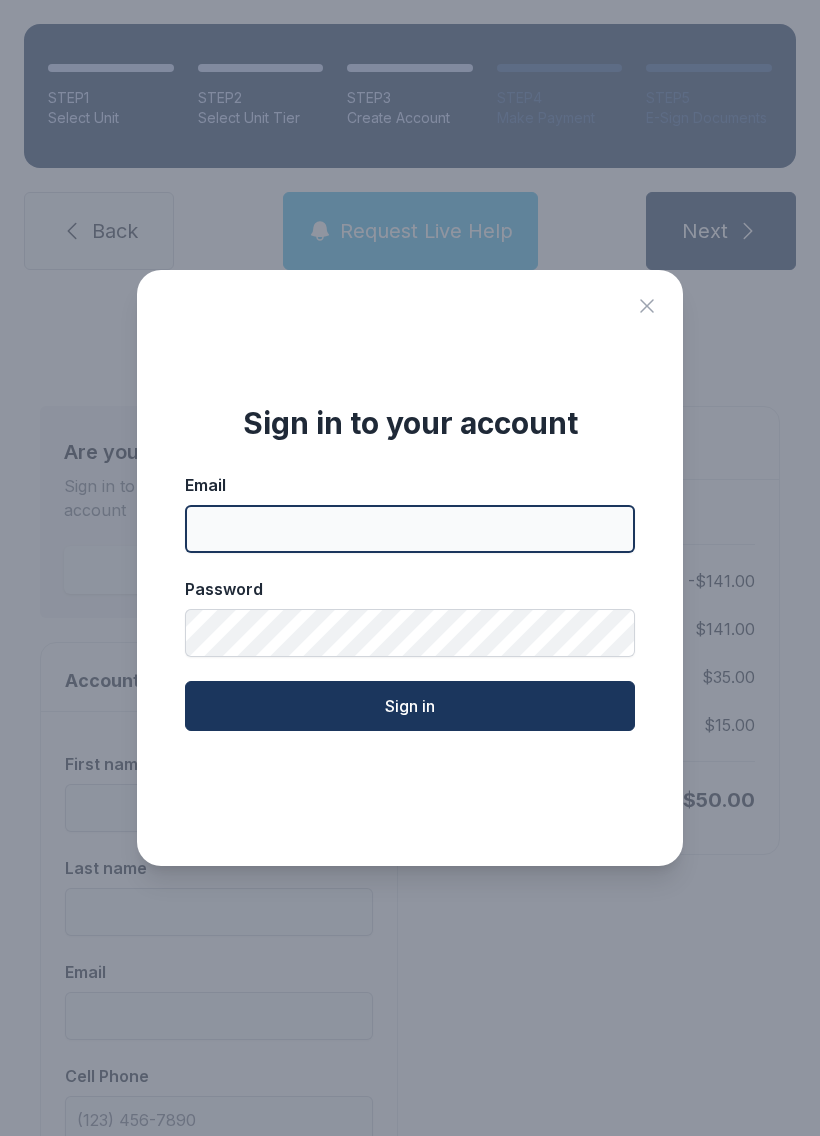click on "Email" at bounding box center (410, 529) 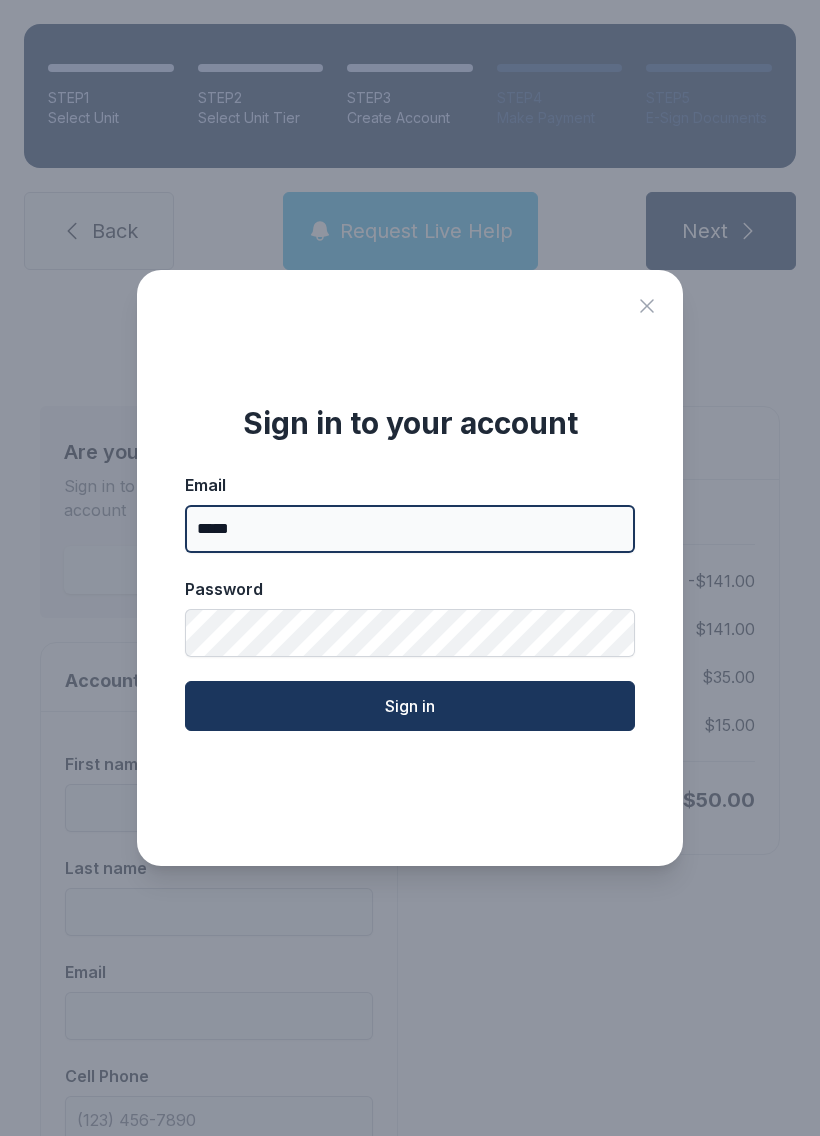 click on "Sign in" 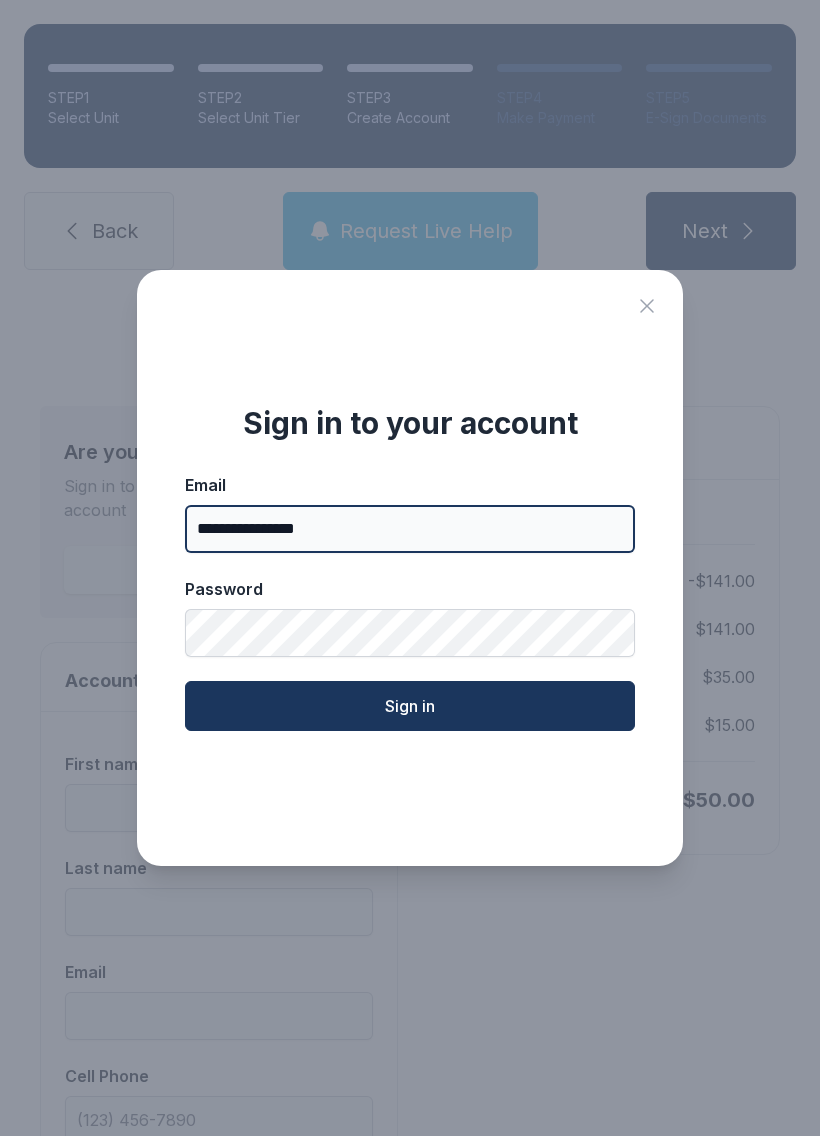 type on "**********" 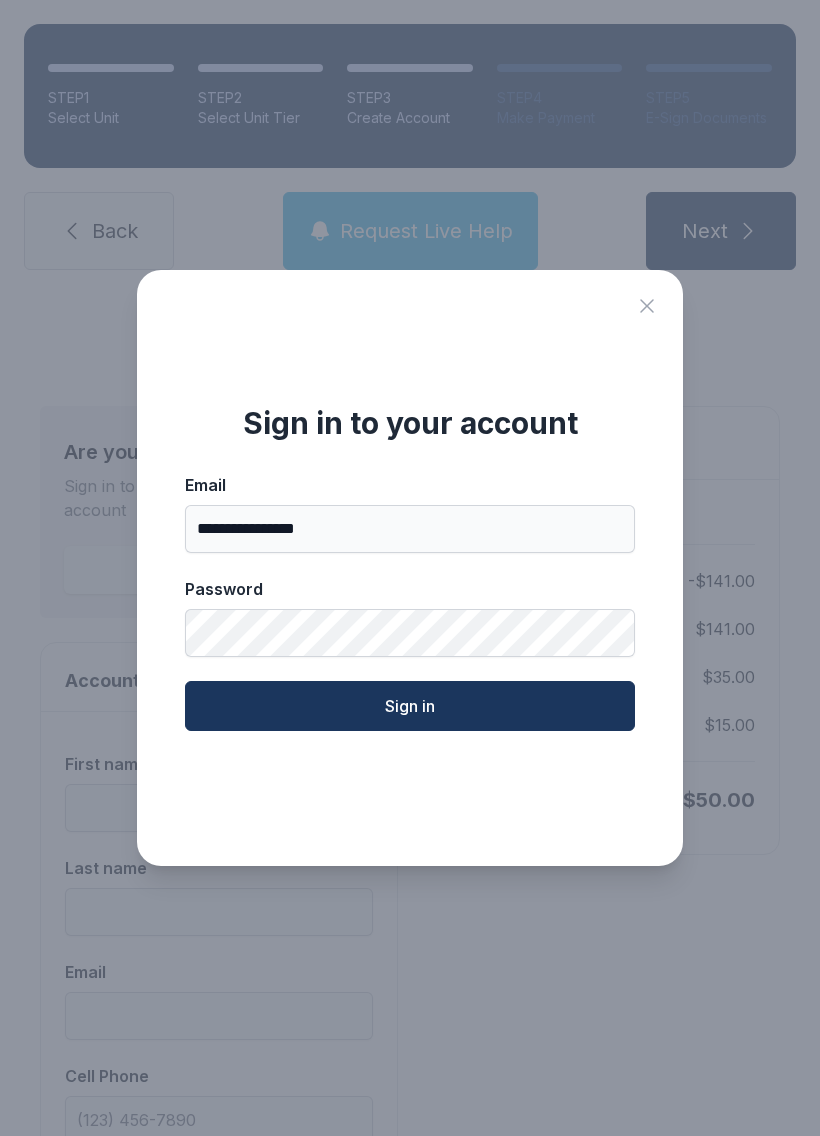 click on "Sign in" 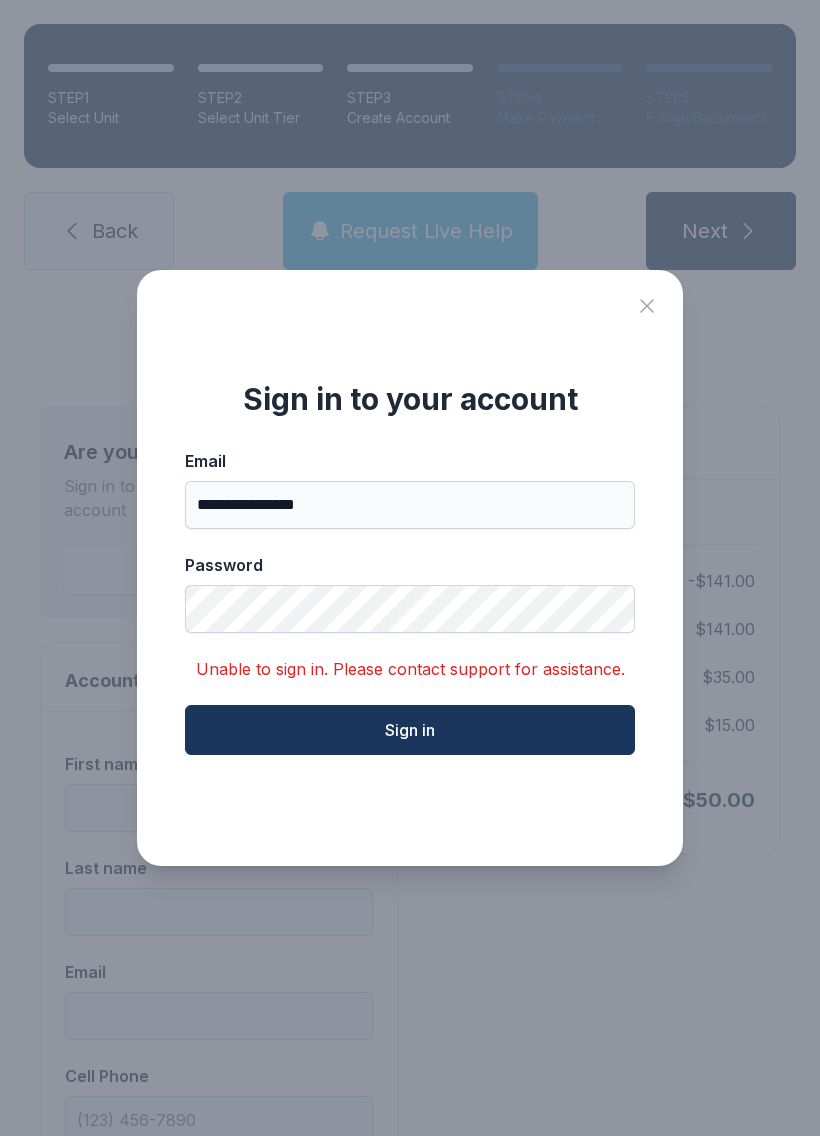 click on "Sign in" at bounding box center (410, 730) 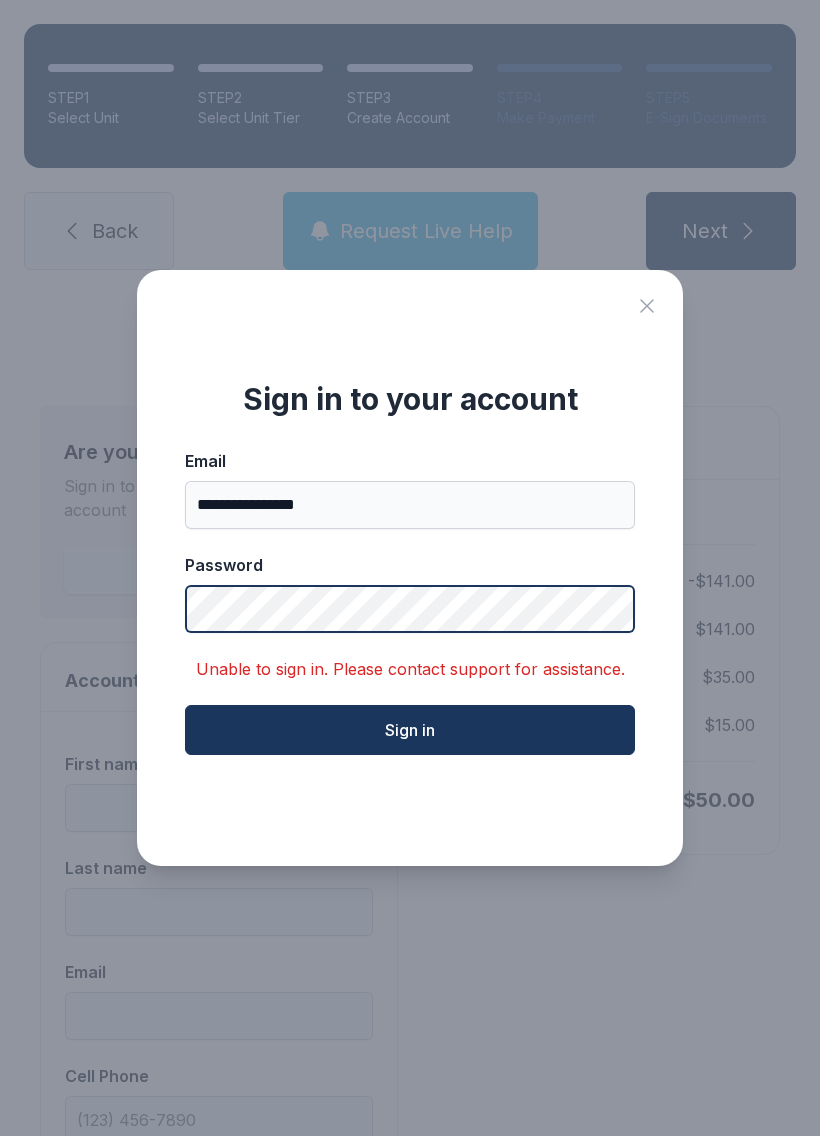 click on "Sign in" at bounding box center (410, 730) 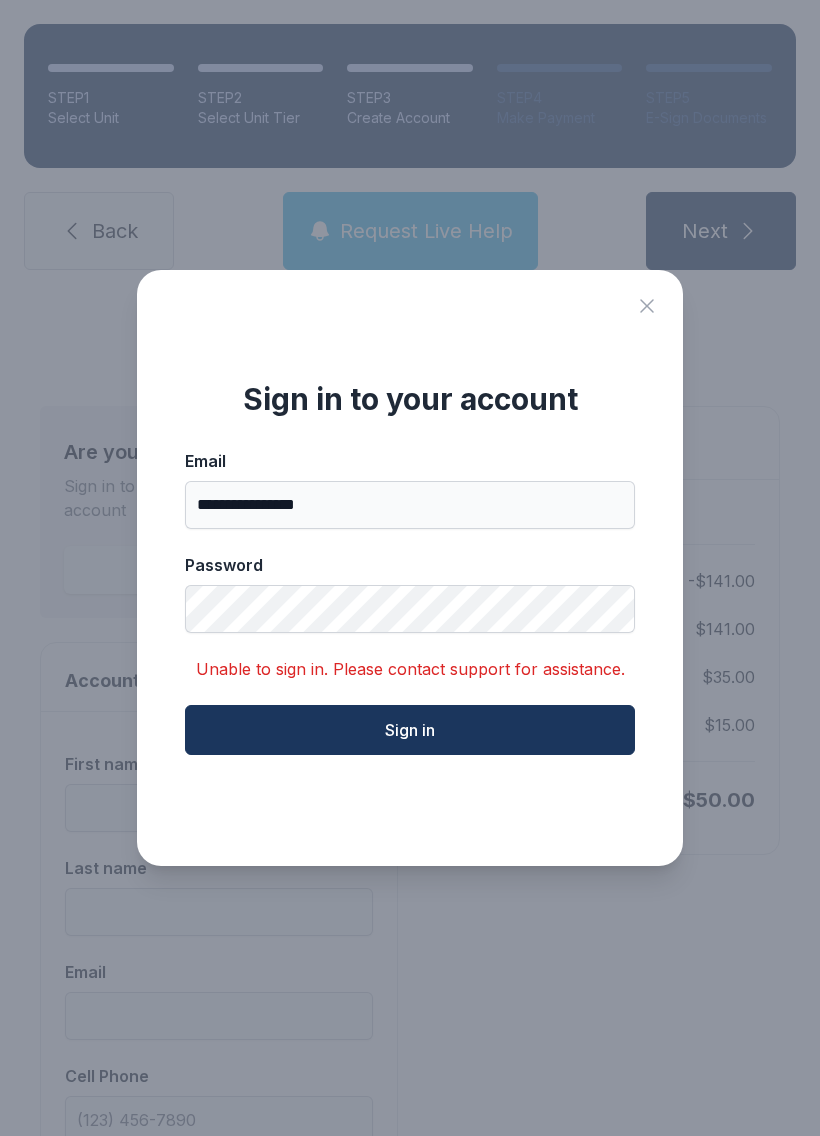 click 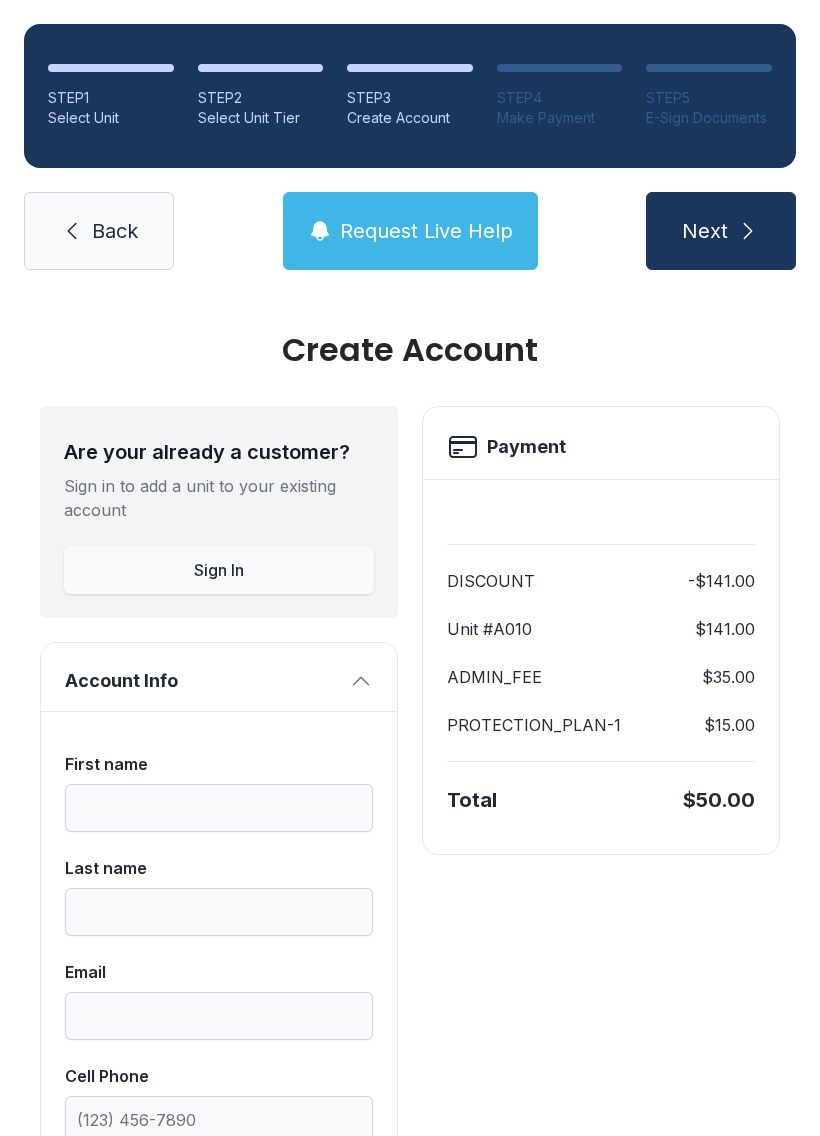 click on "Request Live Help" at bounding box center [426, 231] 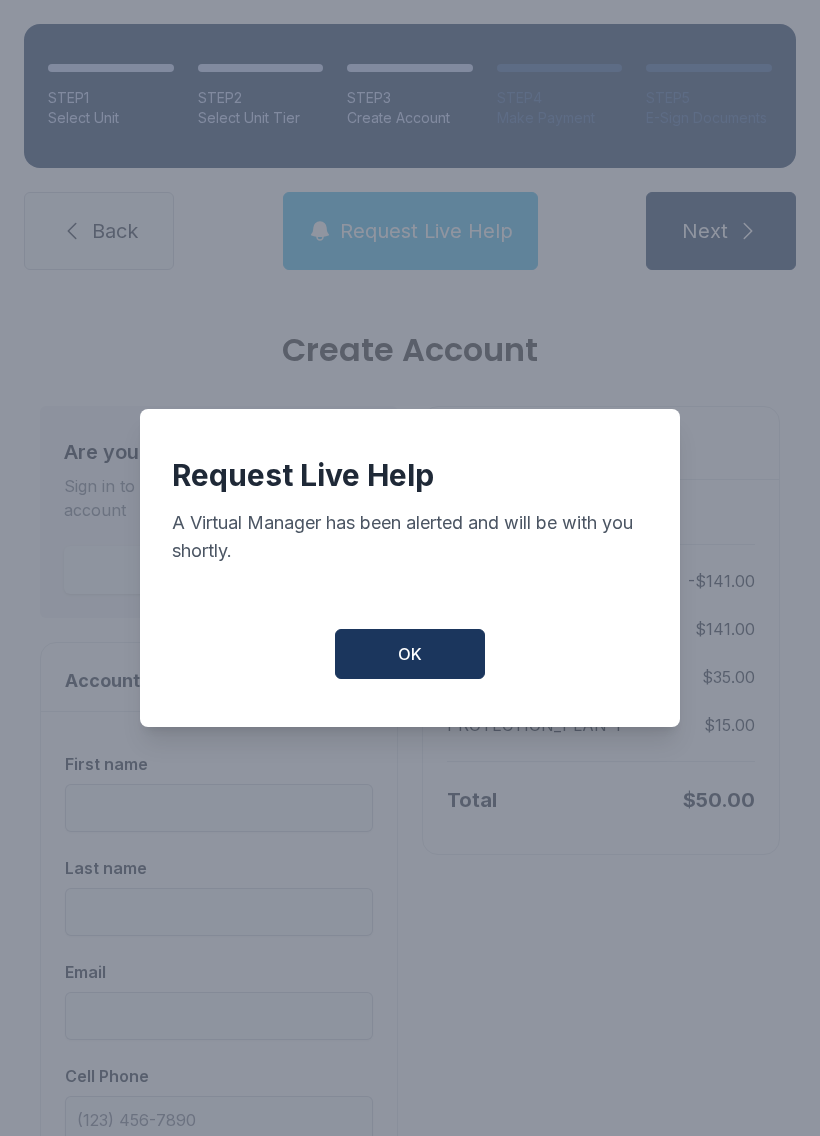 click on "OK" at bounding box center (410, 654) 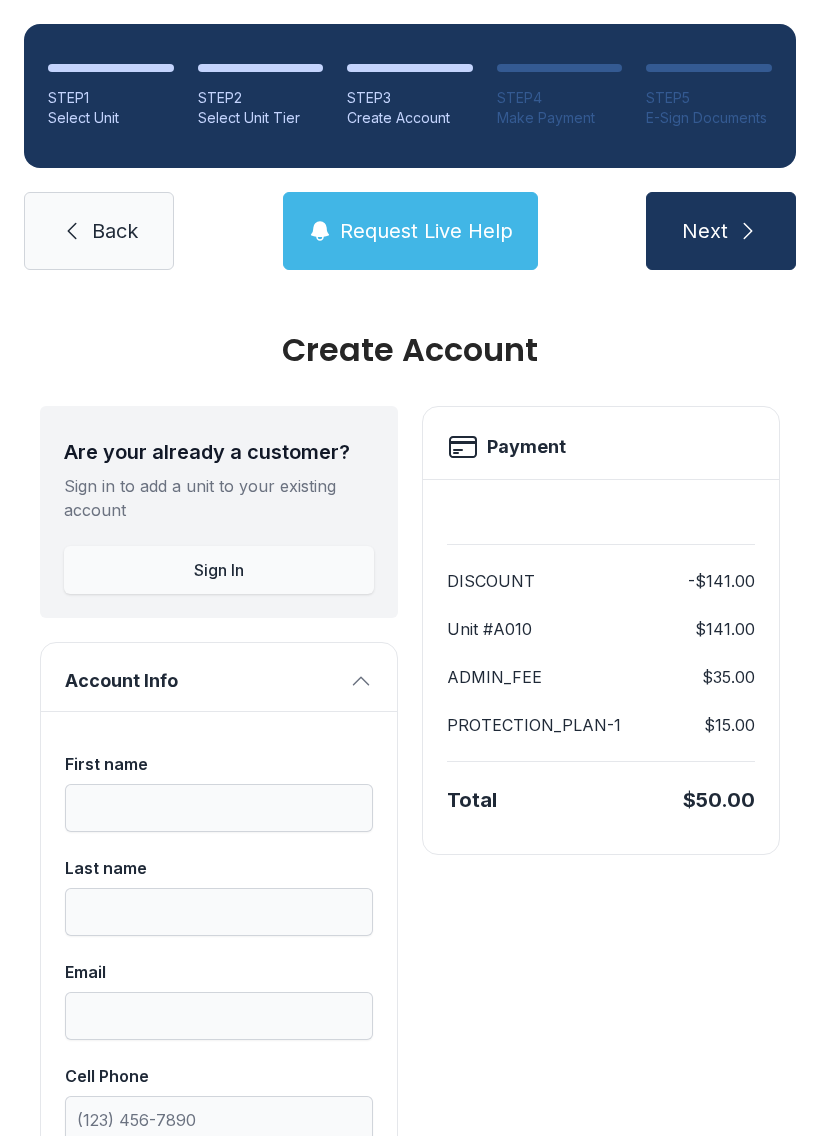 click on "First name" at bounding box center [219, 792] 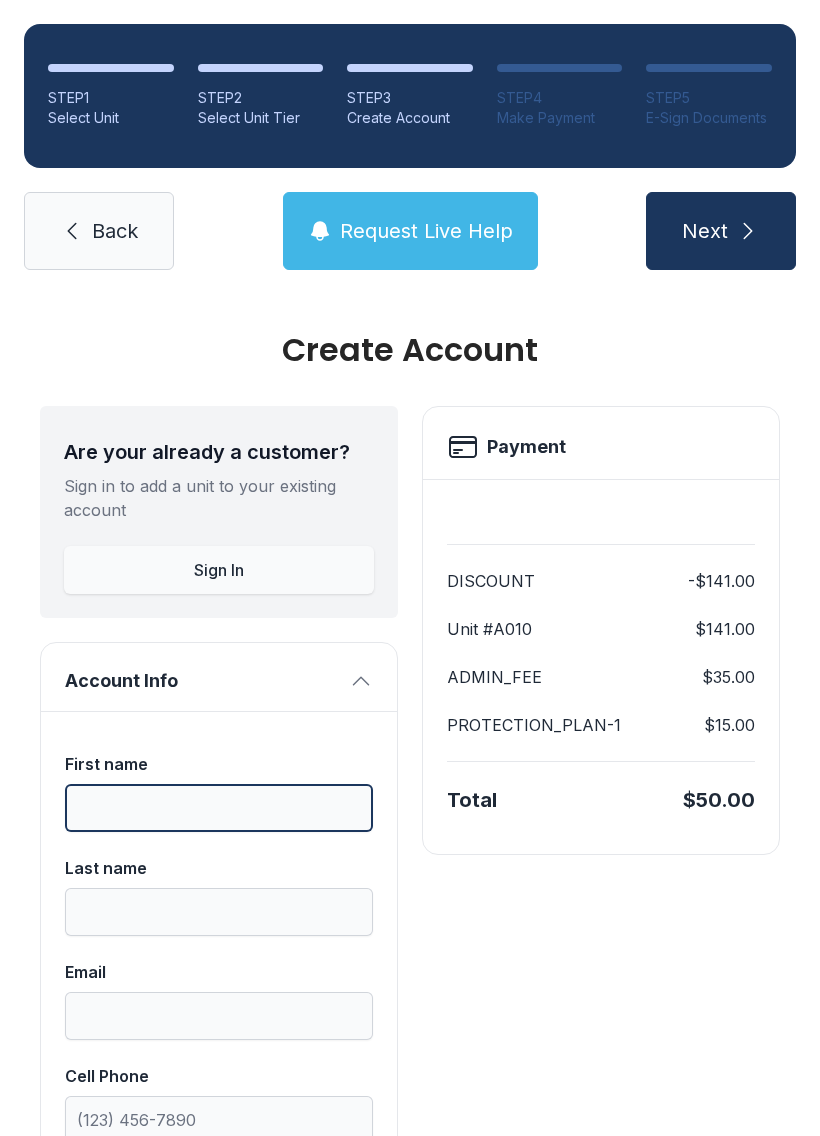 scroll, scrollTop: 44, scrollLeft: 0, axis: vertical 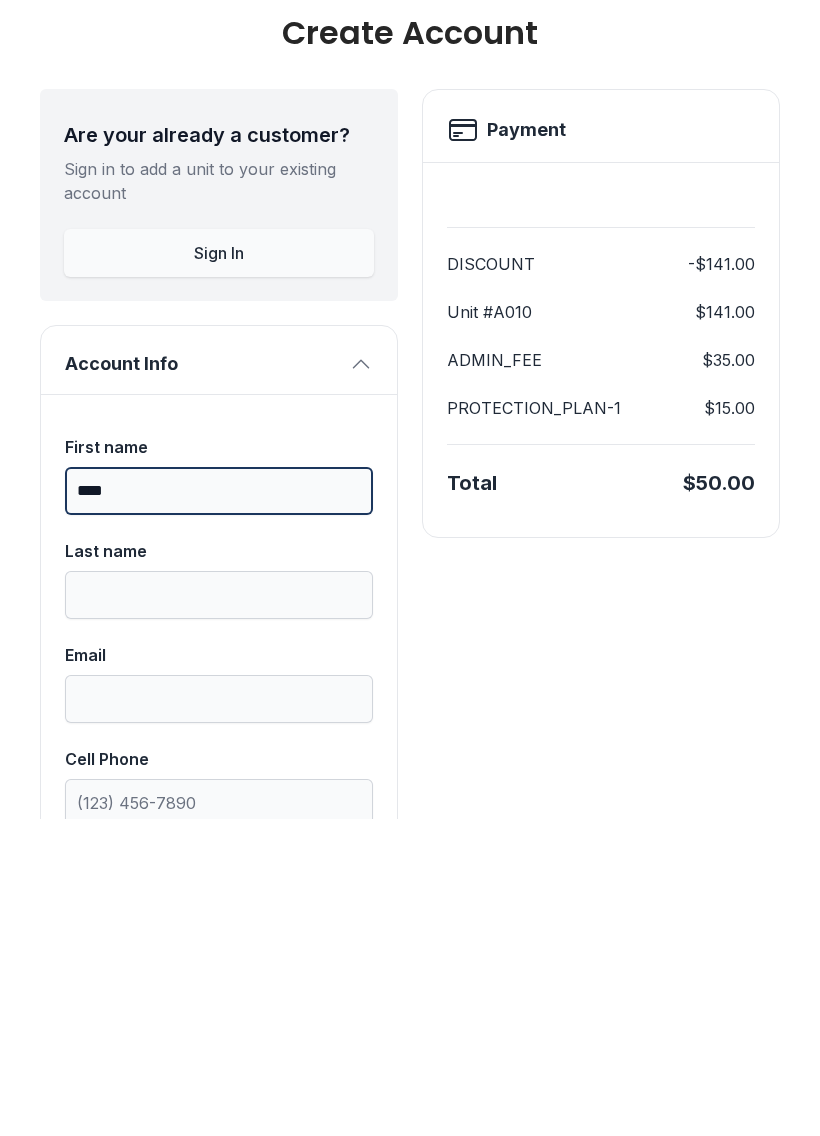 type on "****" 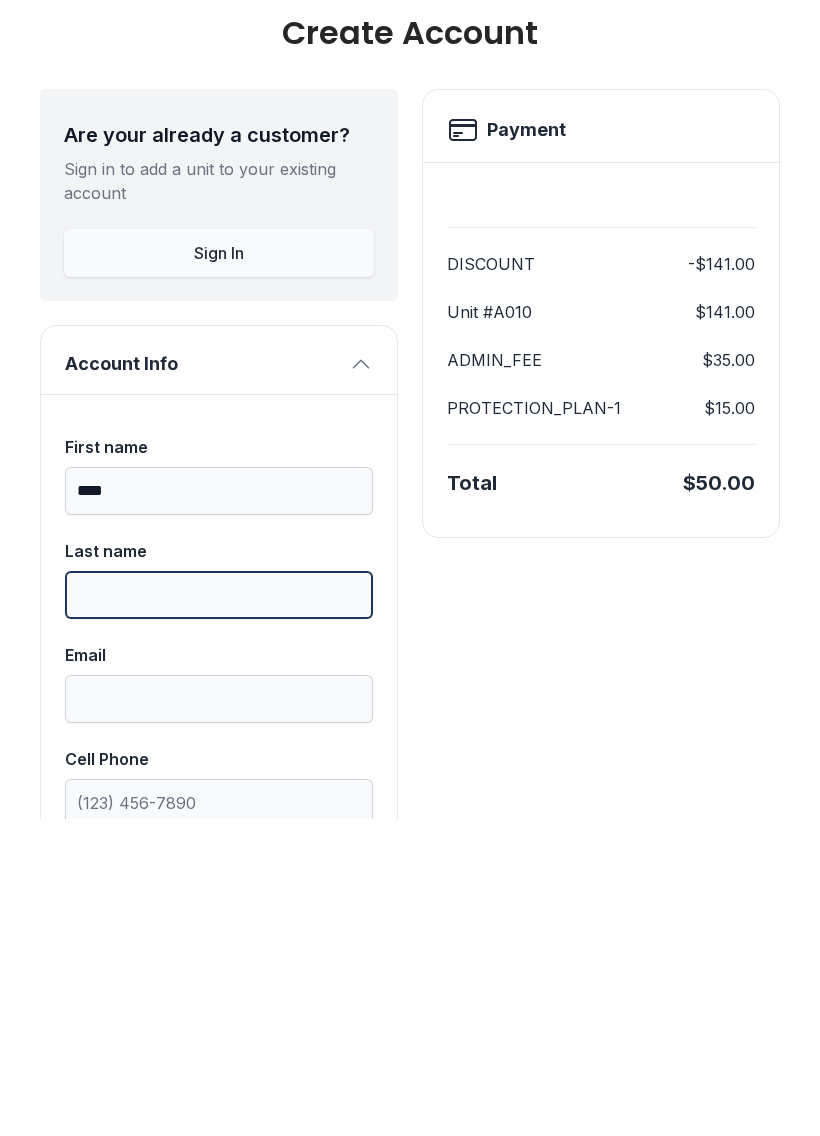 click on "Last name" at bounding box center [219, 912] 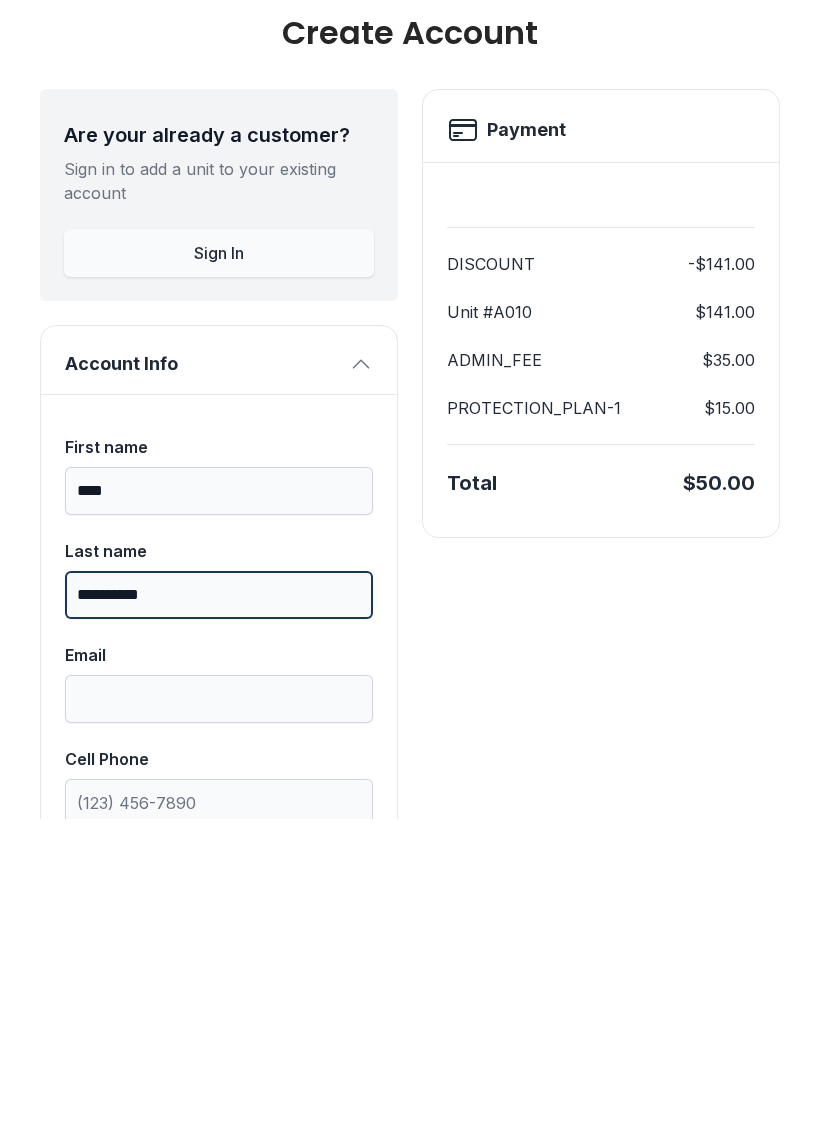 type on "**********" 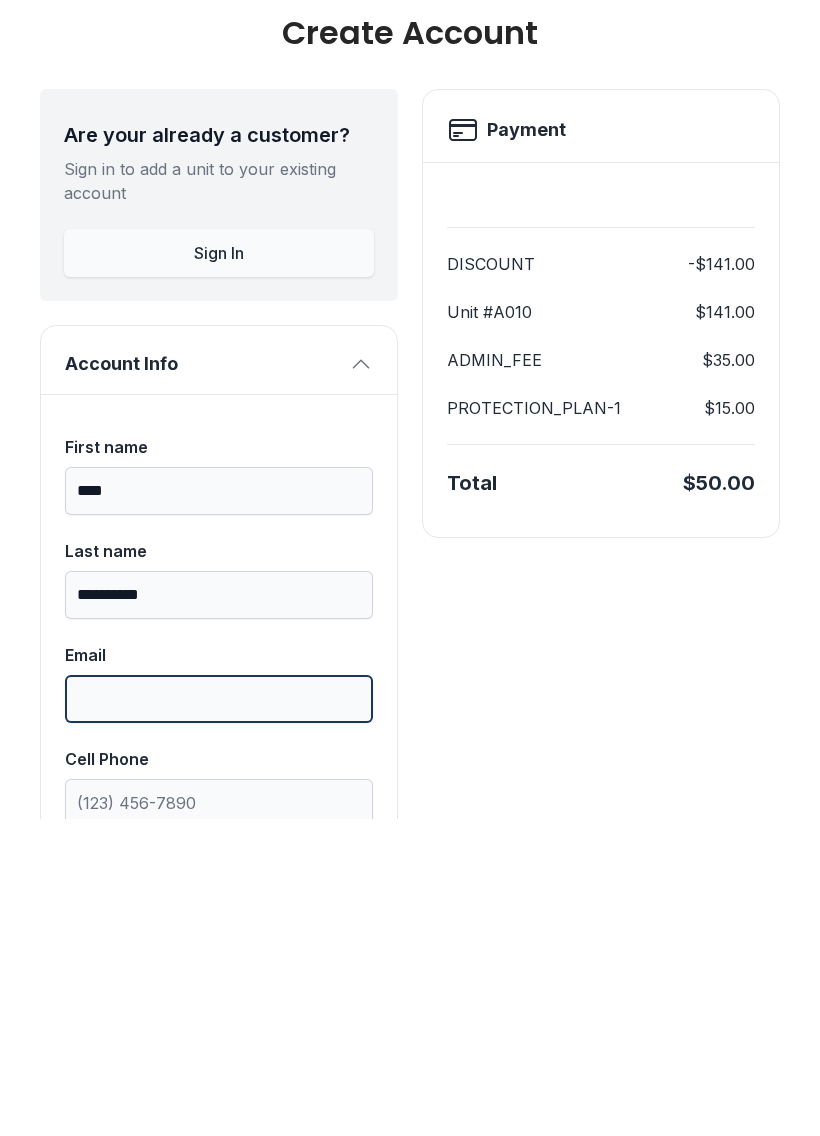 click on "Email" at bounding box center (219, 1016) 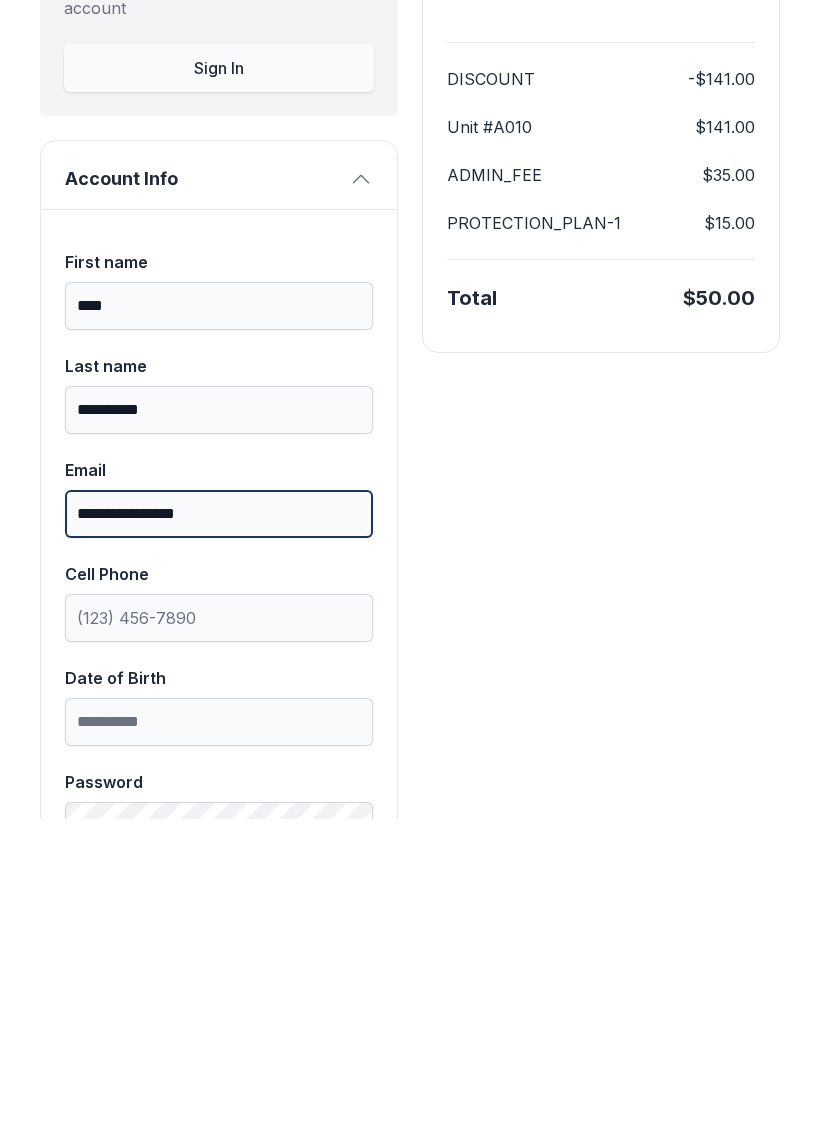 scroll, scrollTop: 191, scrollLeft: 0, axis: vertical 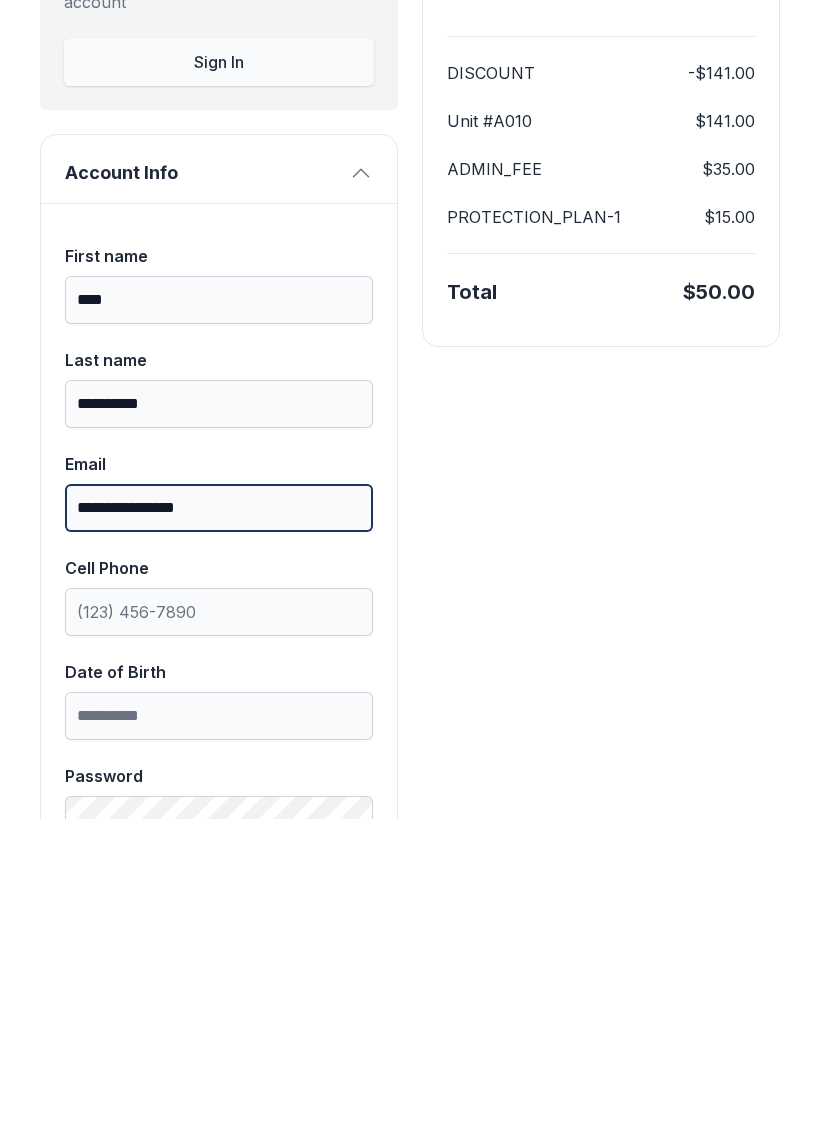type on "**********" 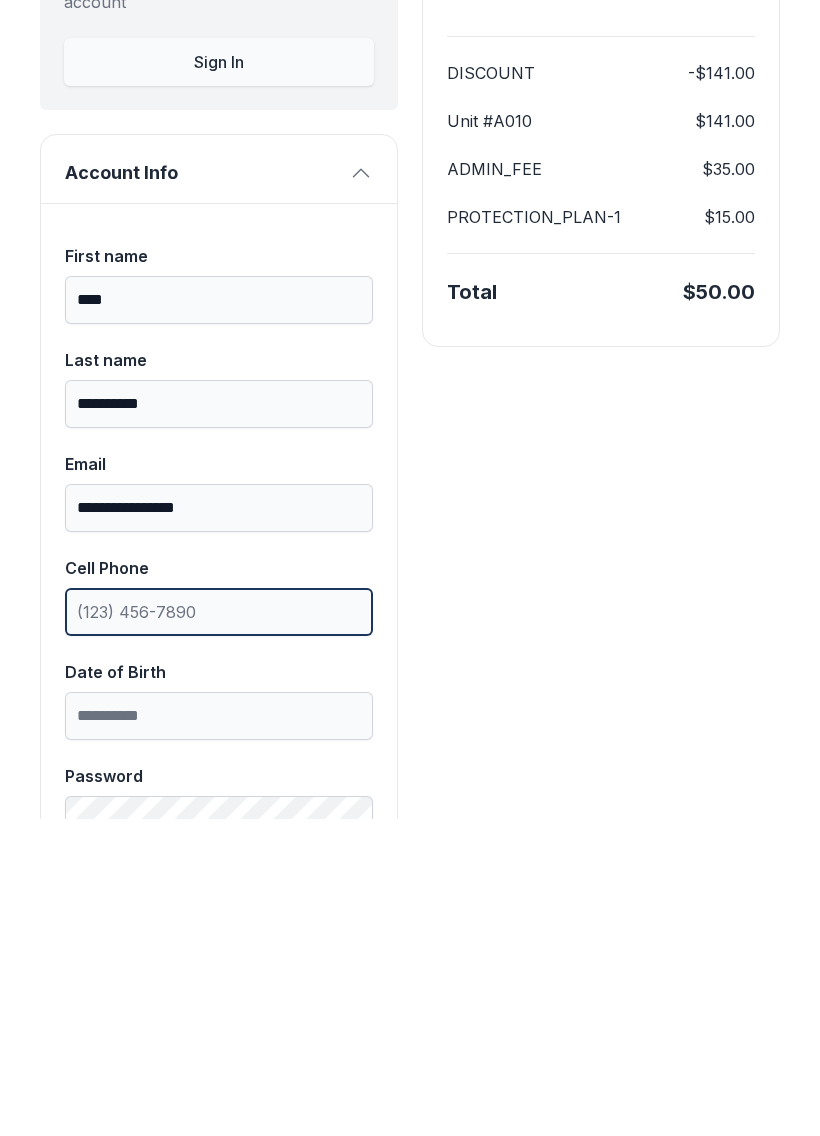 click on "Cell Phone" at bounding box center [219, 929] 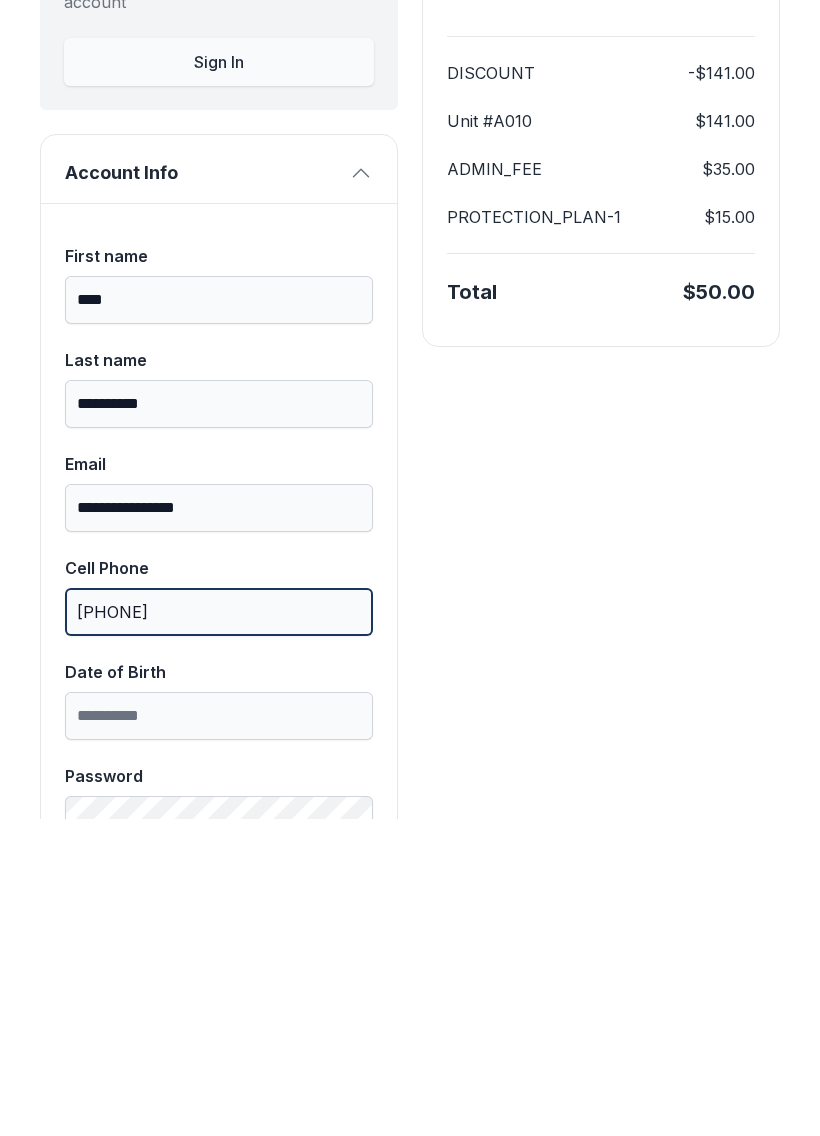 type on "[PHONE]" 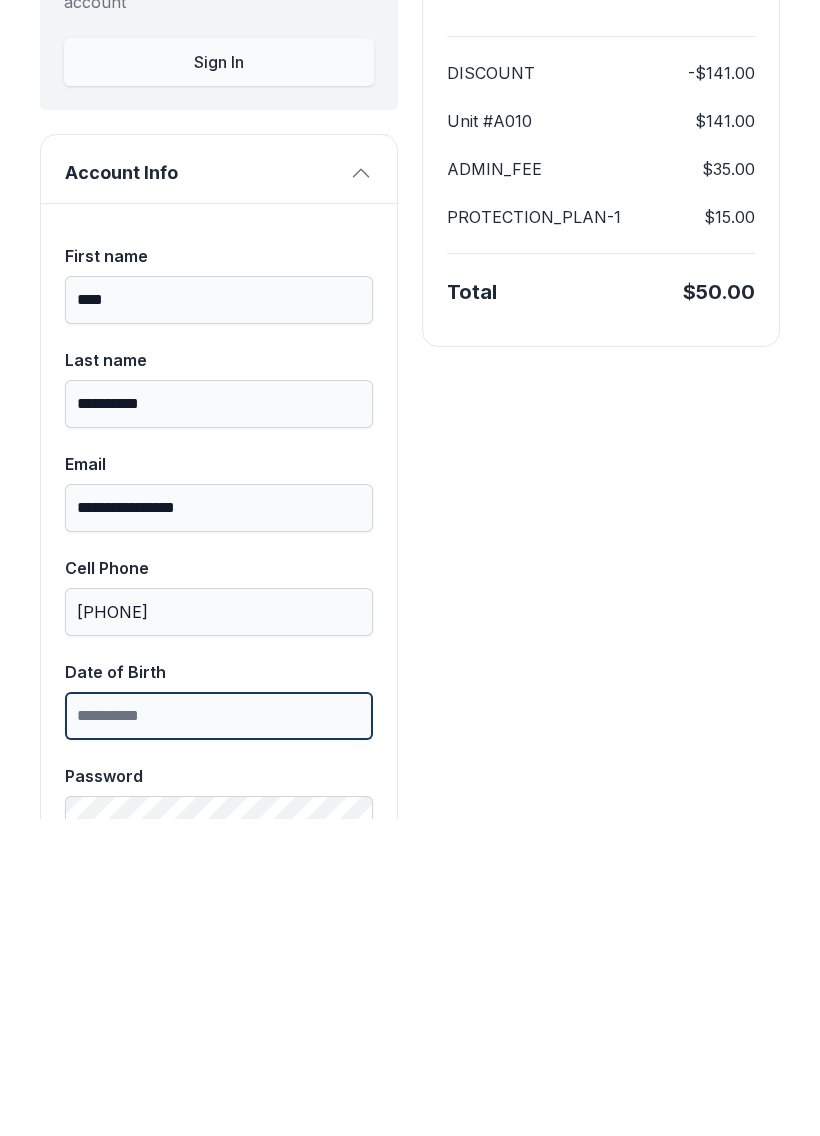 click on "Date of Birth" at bounding box center (219, 1033) 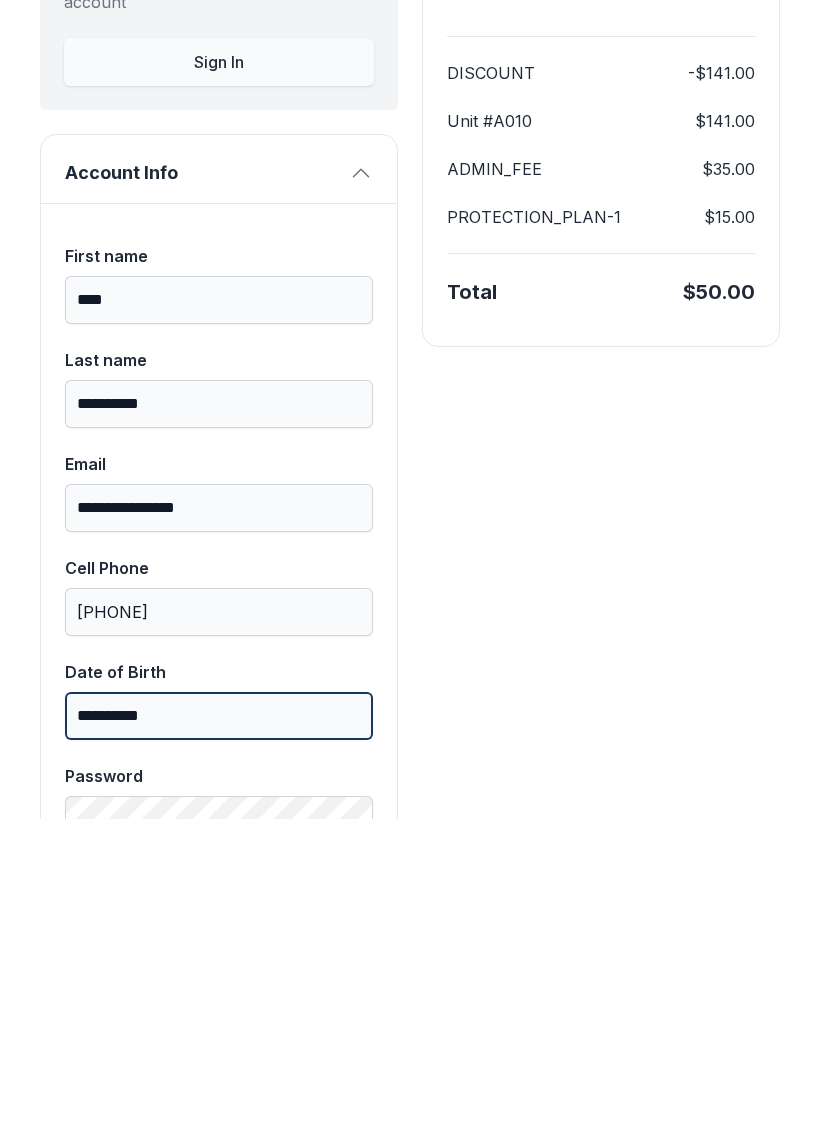 type on "**********" 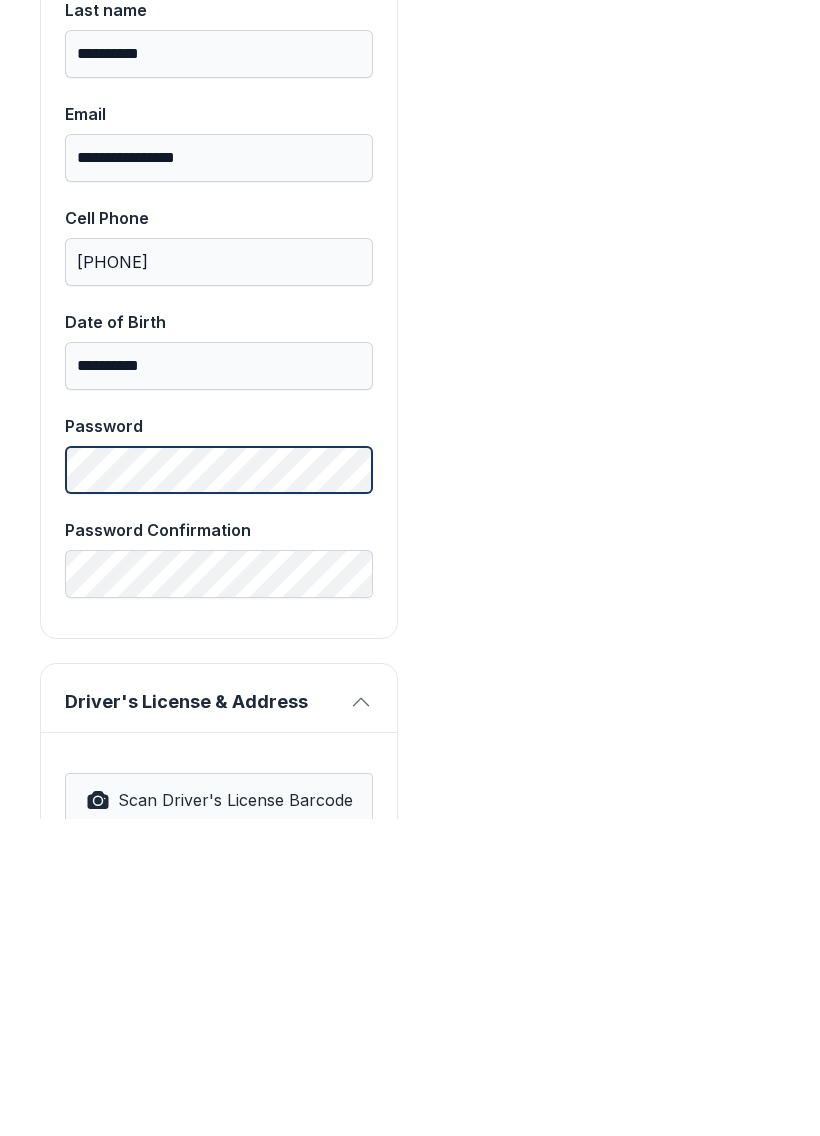 scroll, scrollTop: 544, scrollLeft: 0, axis: vertical 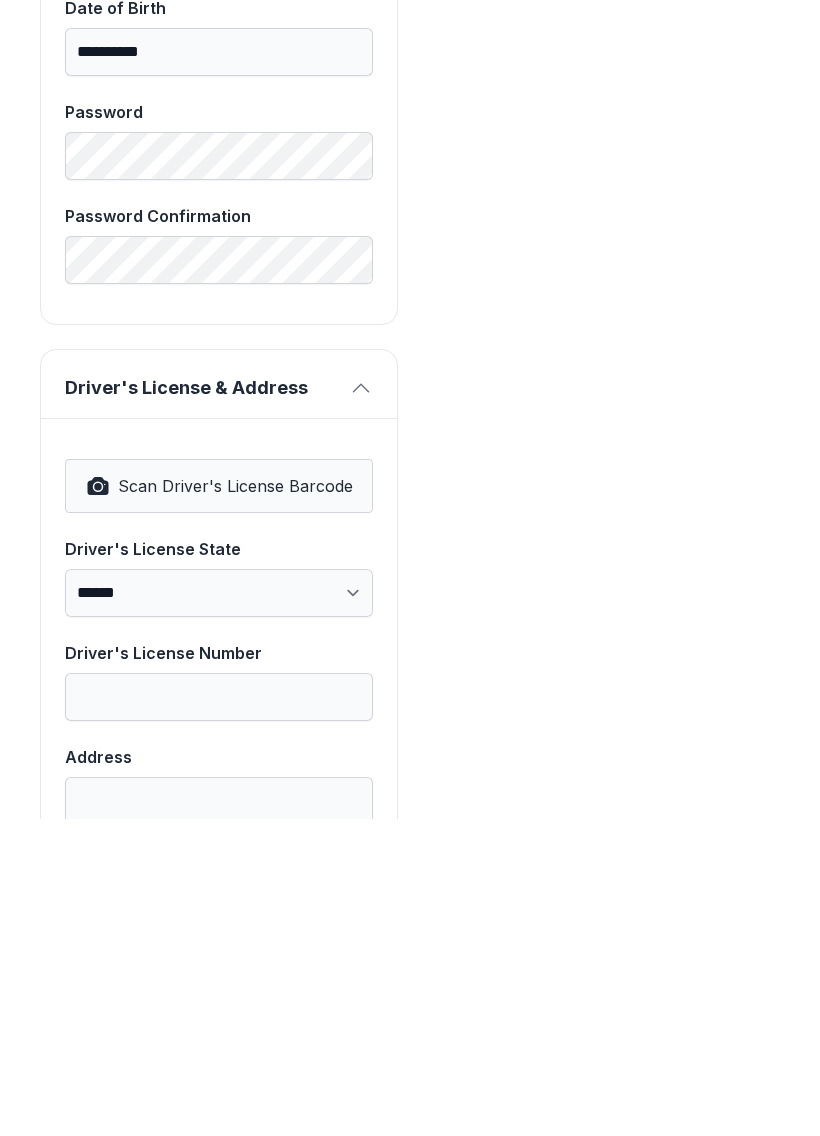 click on "Scan Driver's License Barcode" at bounding box center [219, 803] 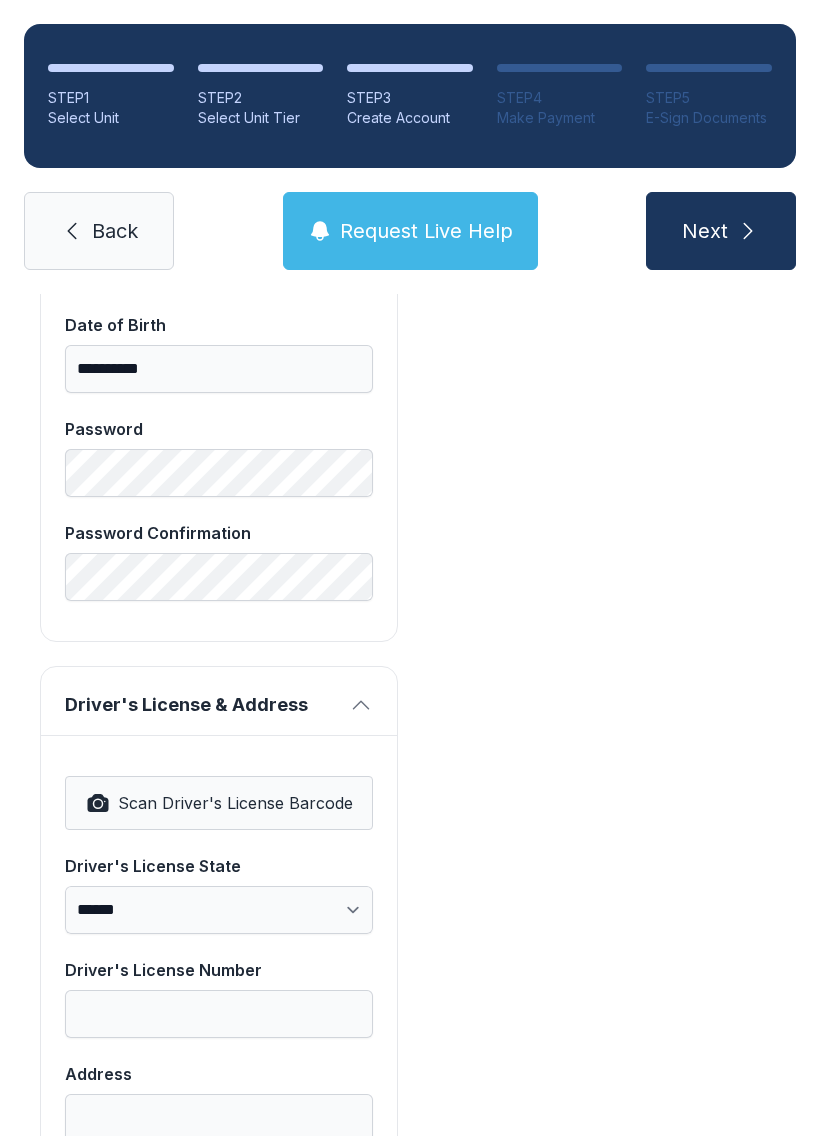 type on "*********" 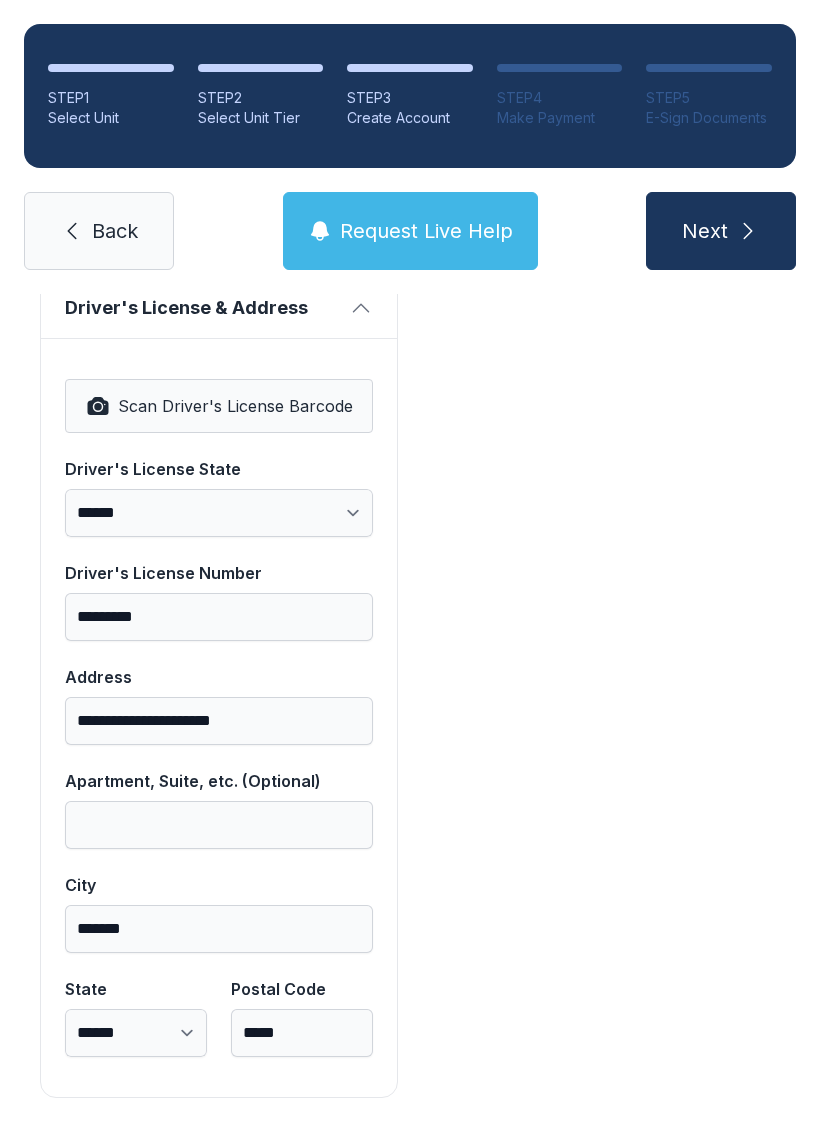 scroll, scrollTop: 1250, scrollLeft: 0, axis: vertical 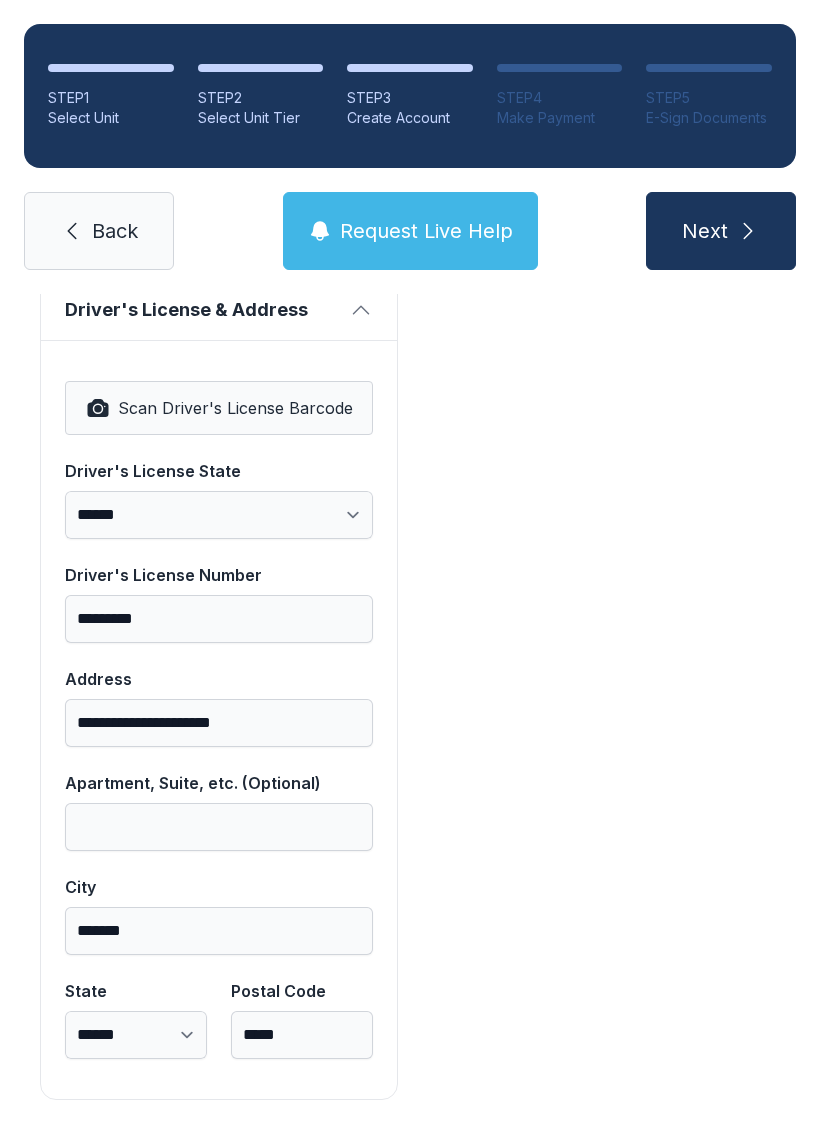 click on "Next" at bounding box center (721, 231) 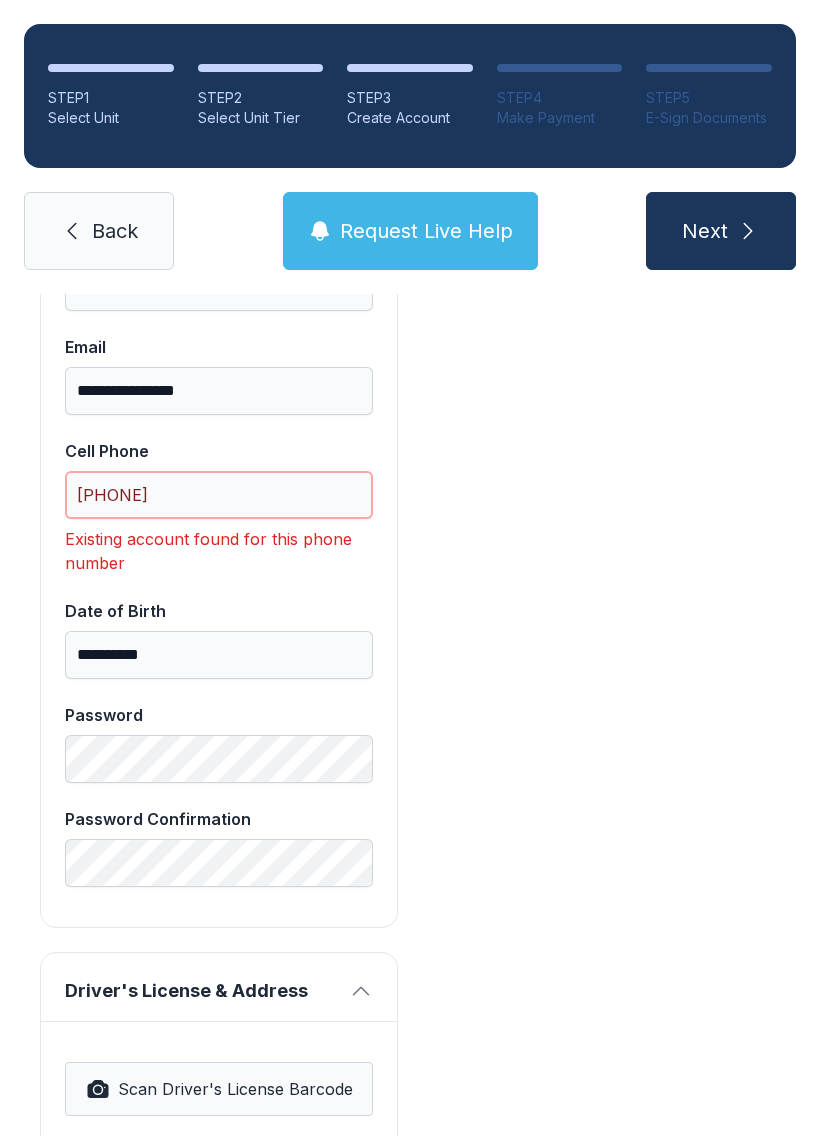 scroll, scrollTop: 604, scrollLeft: 0, axis: vertical 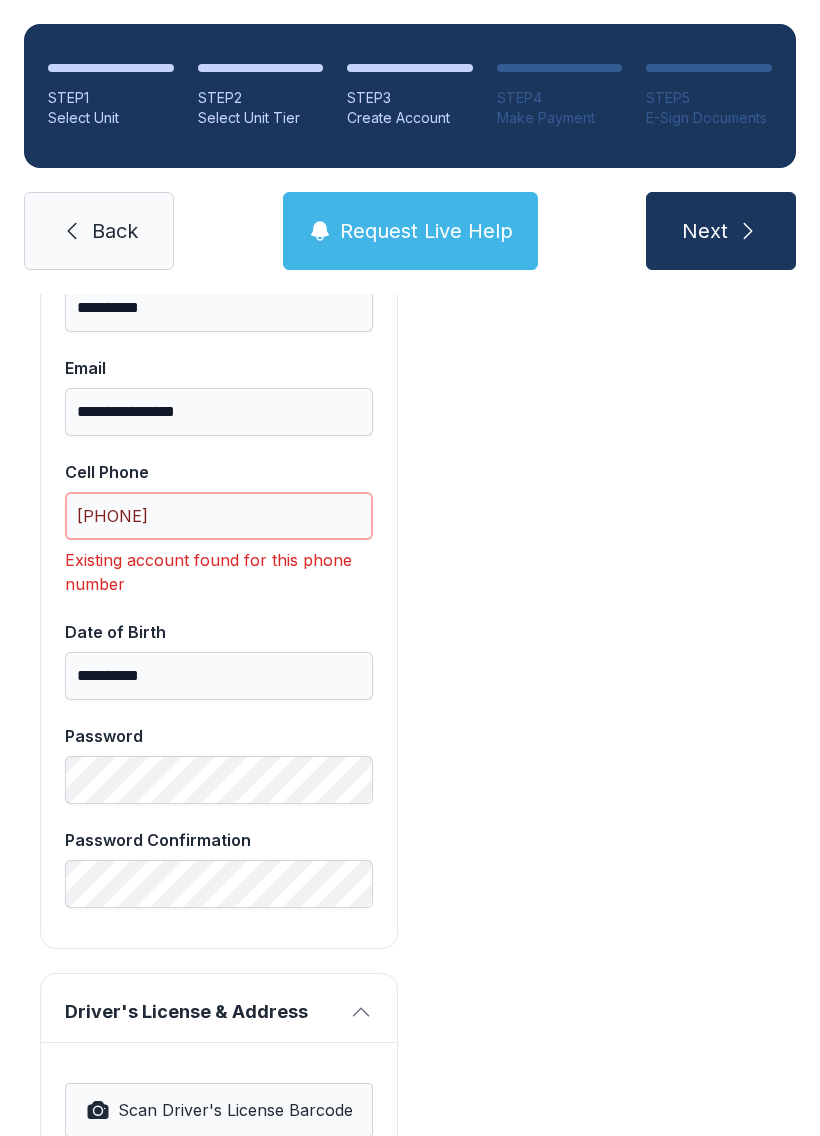 click on "[PHONE]" at bounding box center (219, 516) 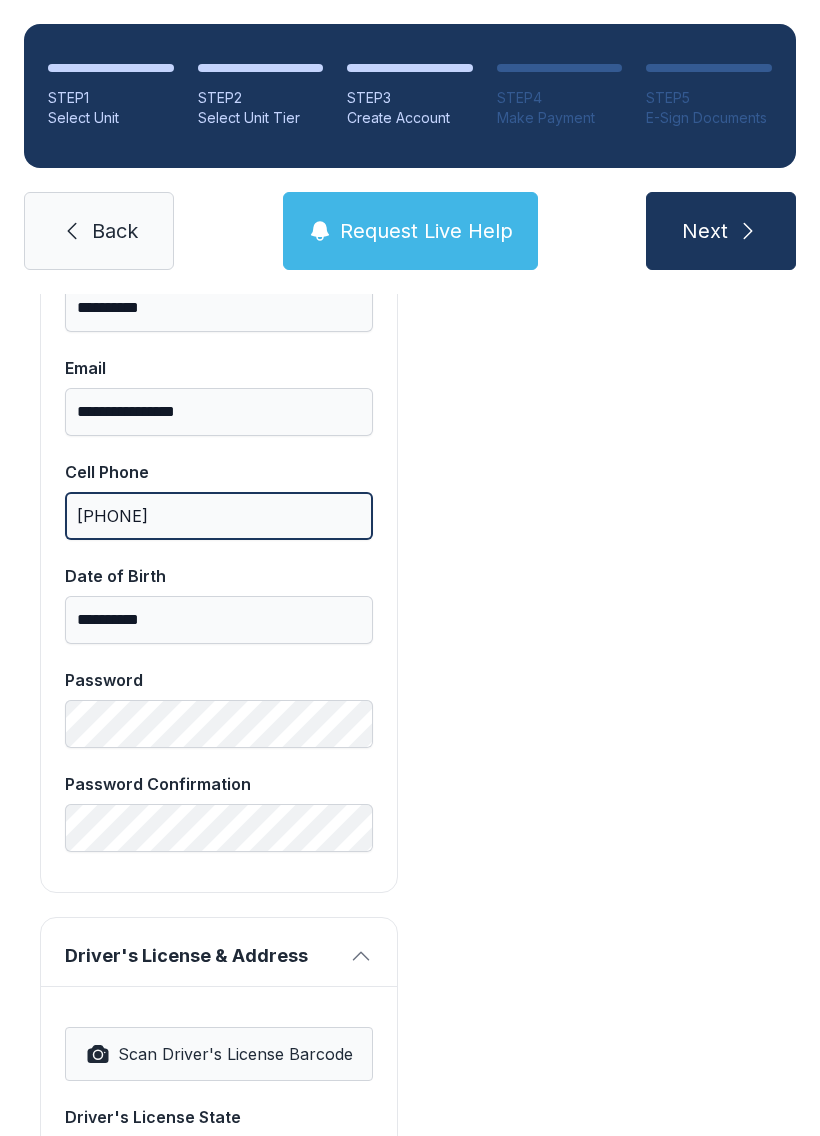 type on "[PHONE]" 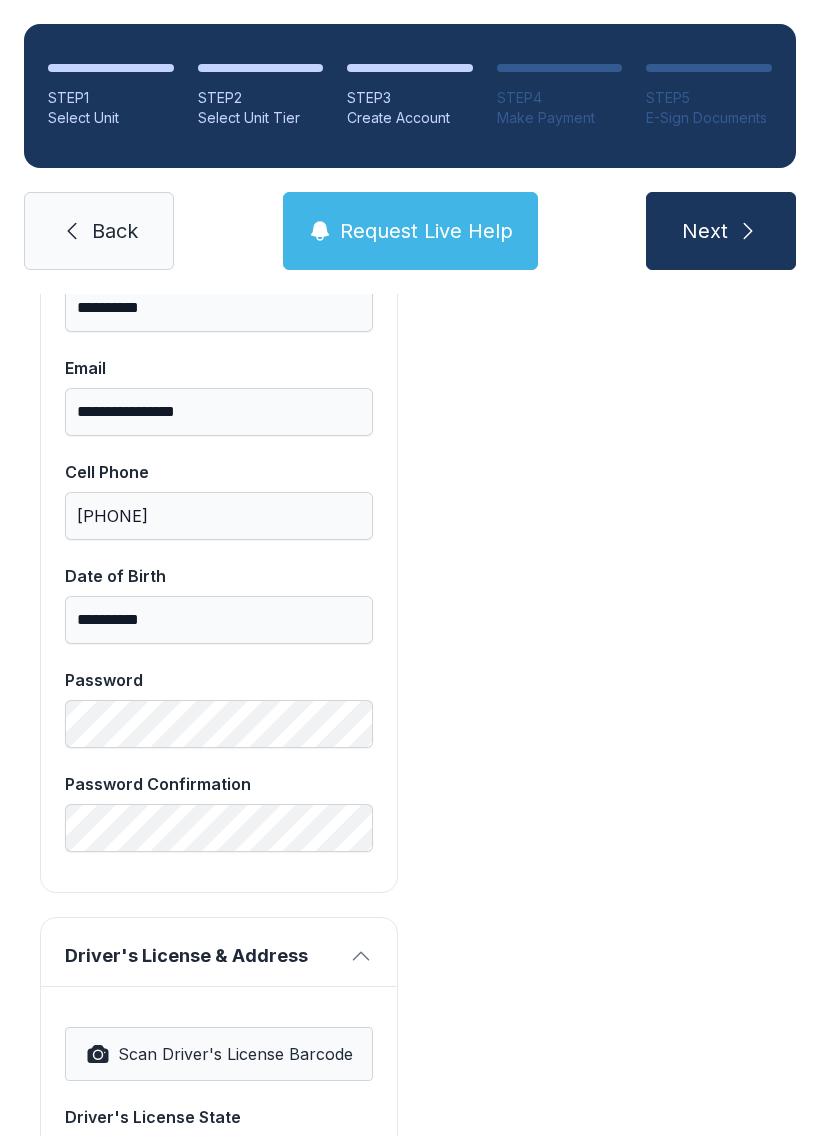 click on "Next" at bounding box center (705, 231) 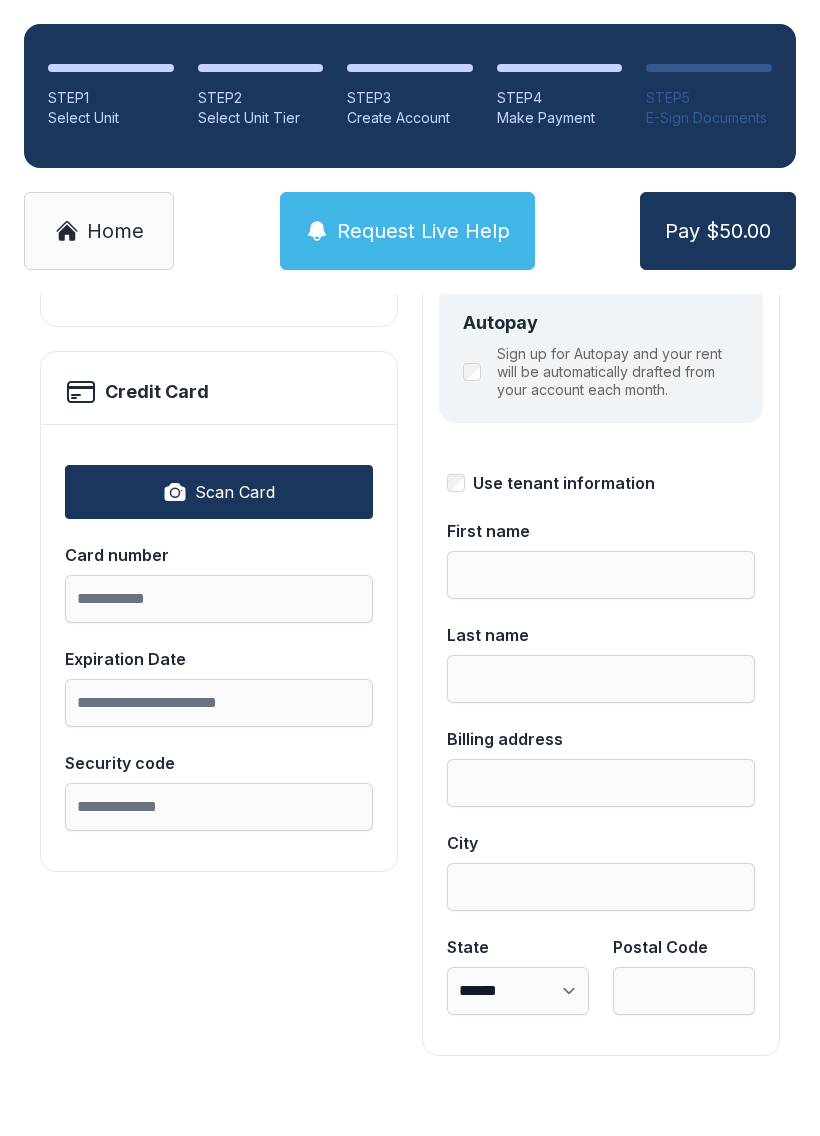 scroll, scrollTop: 0, scrollLeft: 0, axis: both 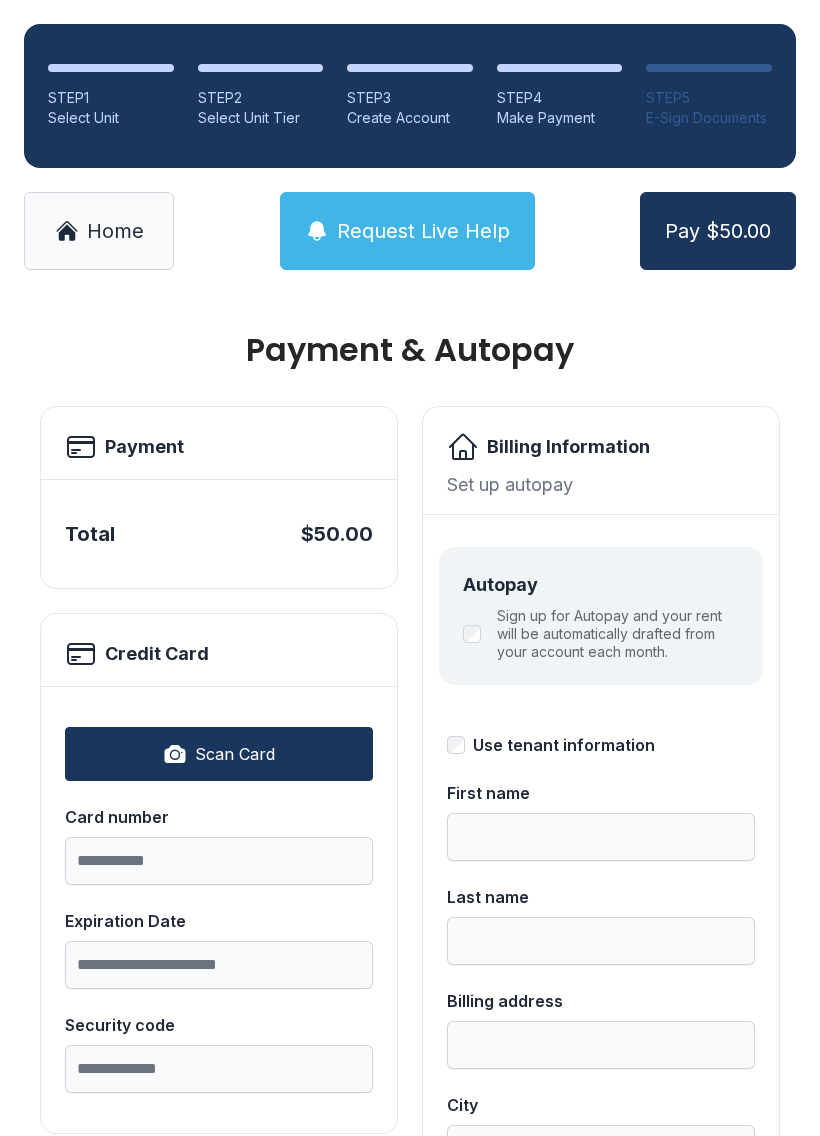 click on "Scan Card" at bounding box center [219, 754] 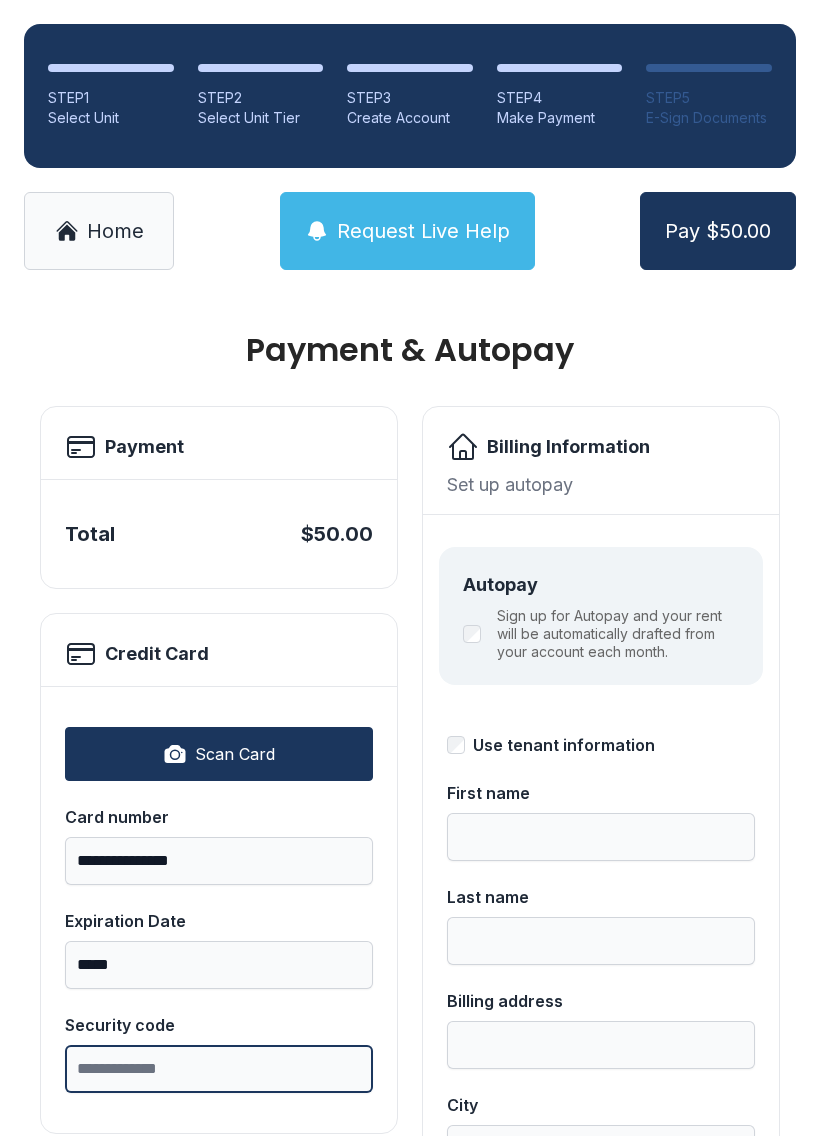 click on "Security code" at bounding box center [219, 1069] 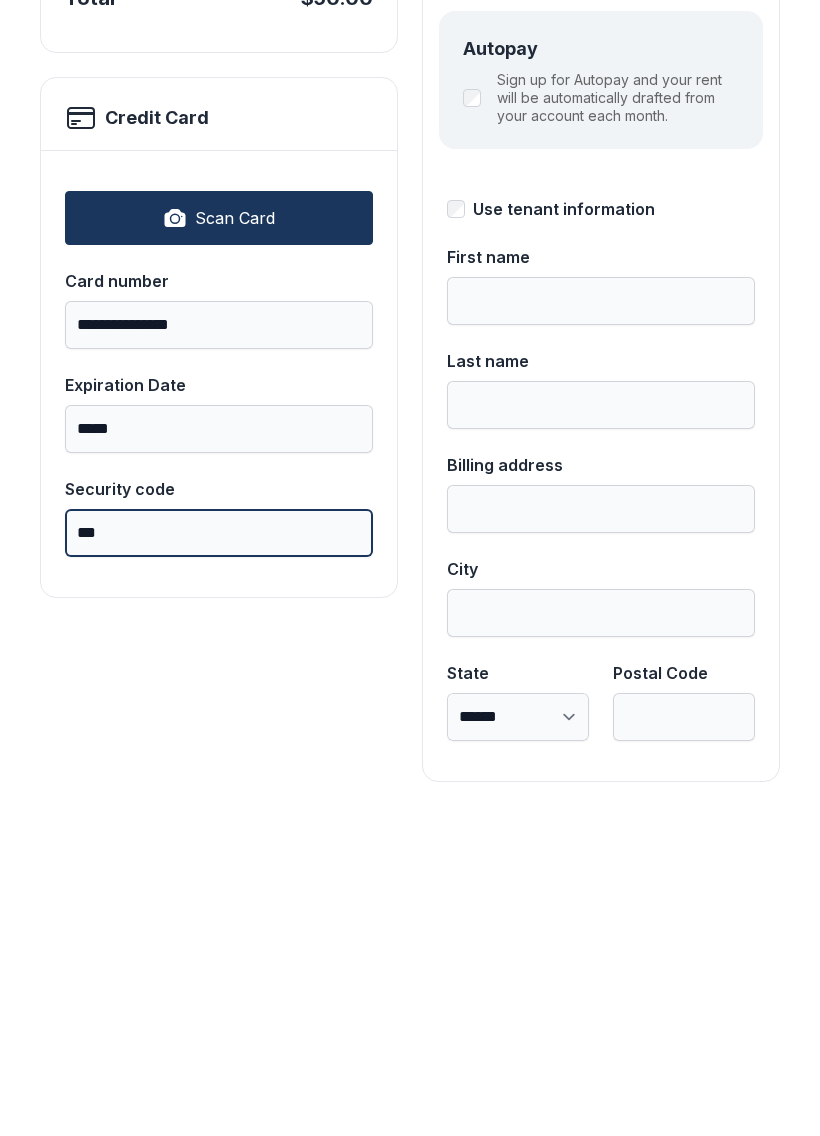 scroll, scrollTop: 218, scrollLeft: 0, axis: vertical 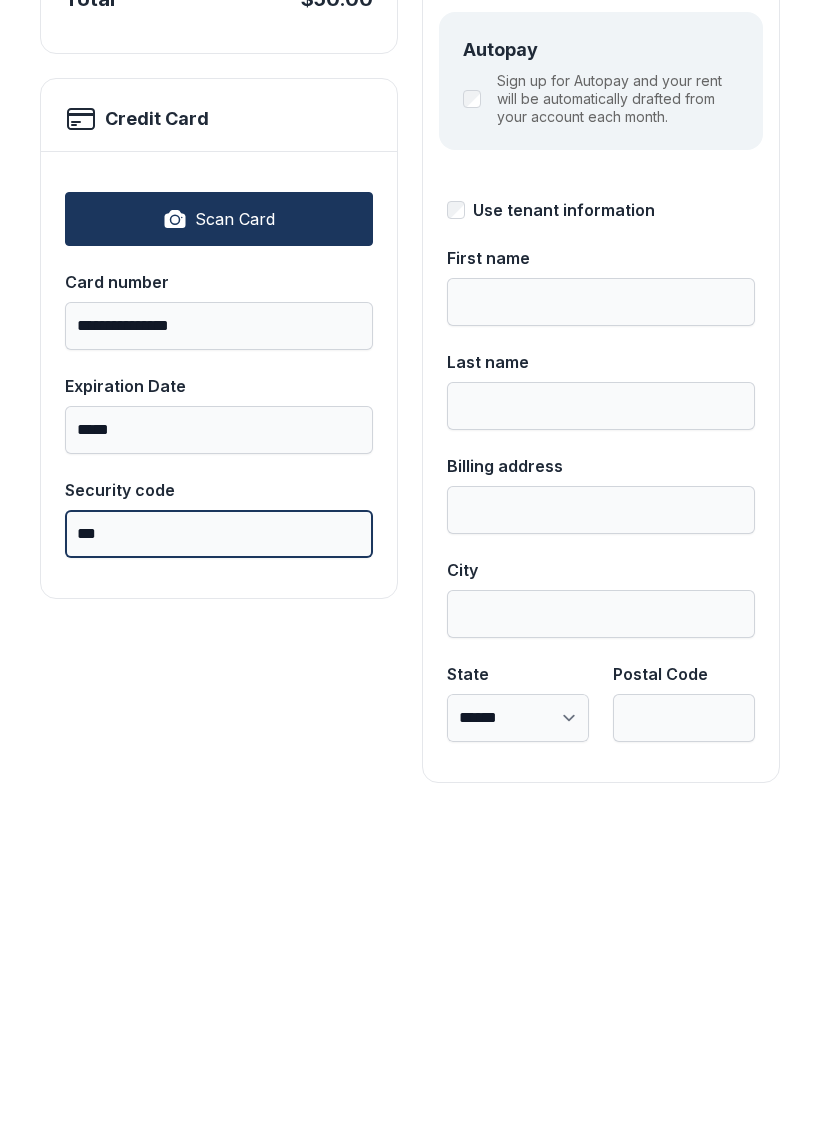 type on "***" 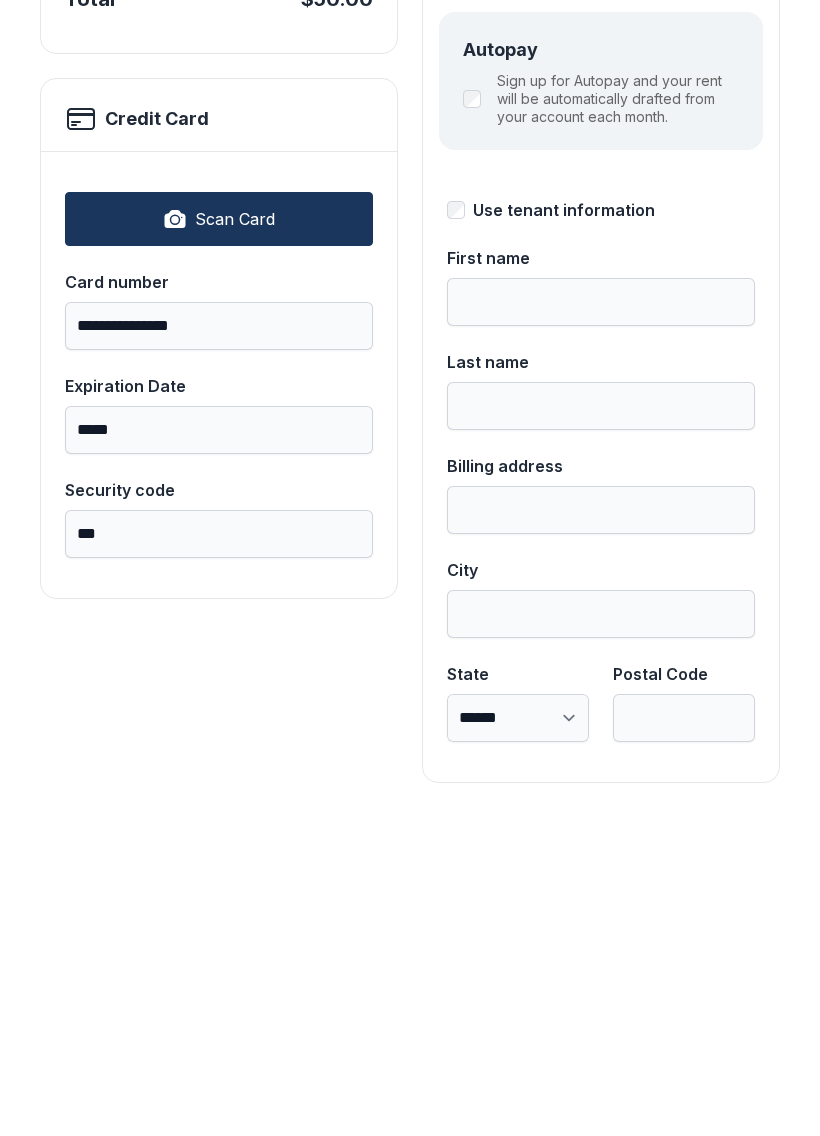 click on "Use tenant information" at bounding box center [601, 527] 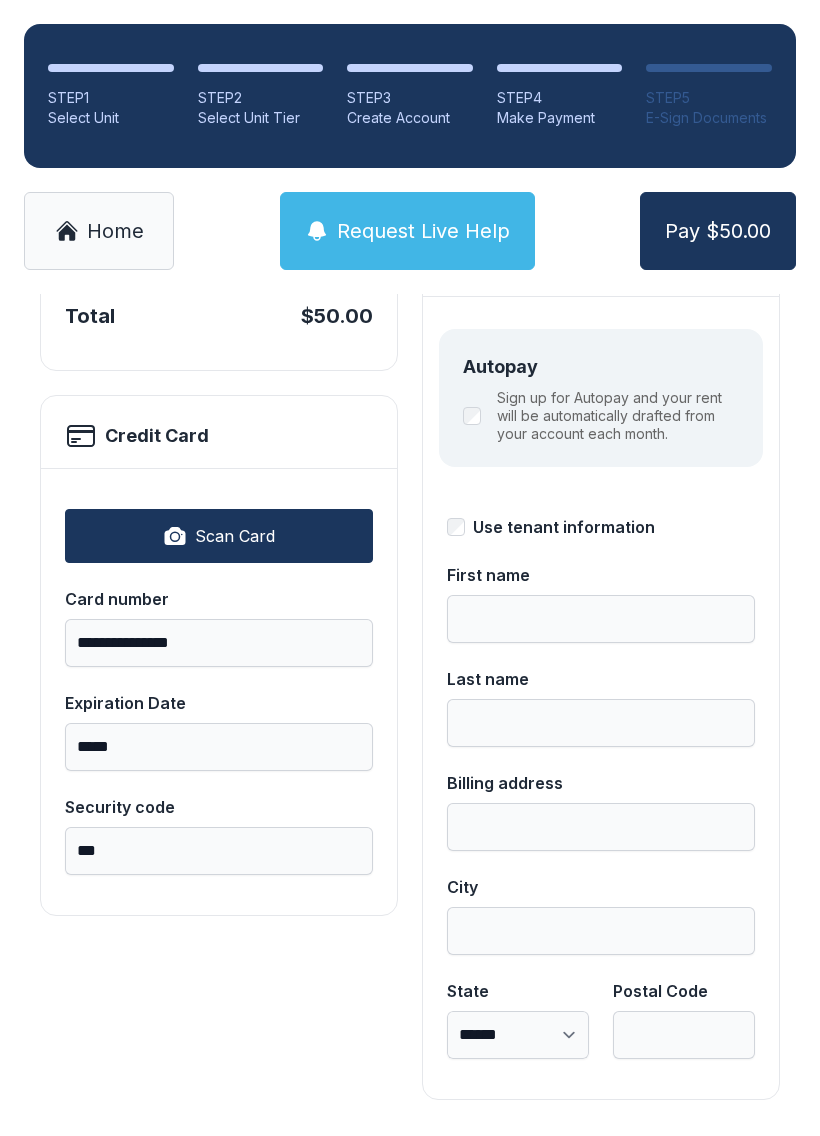 type on "****" 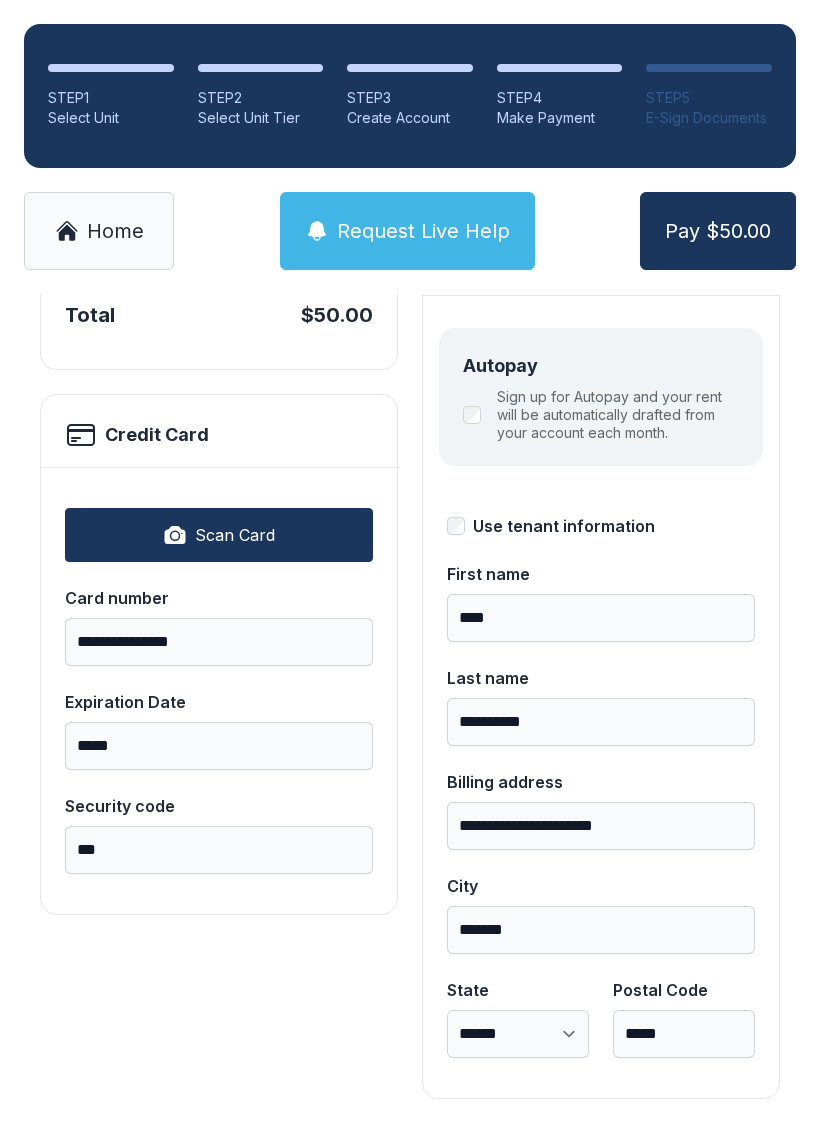 scroll, scrollTop: 218, scrollLeft: 0, axis: vertical 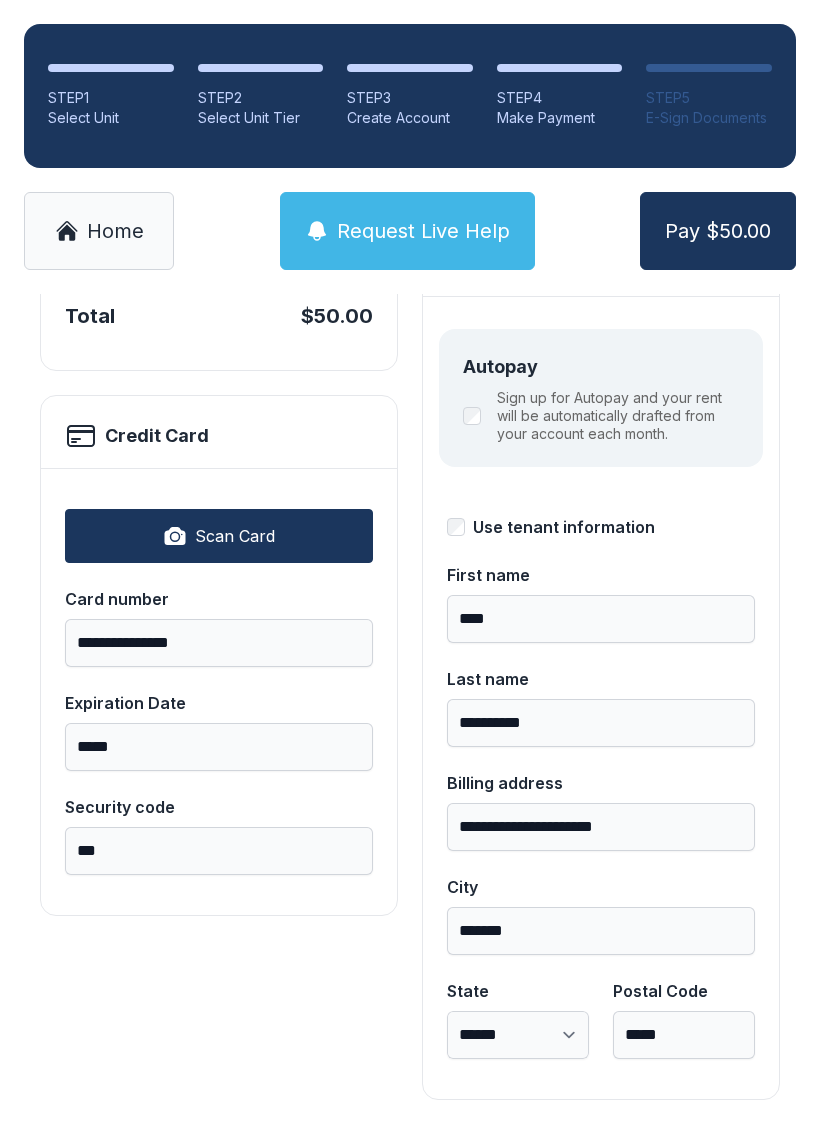 click on "Pay $50.00" at bounding box center [718, 231] 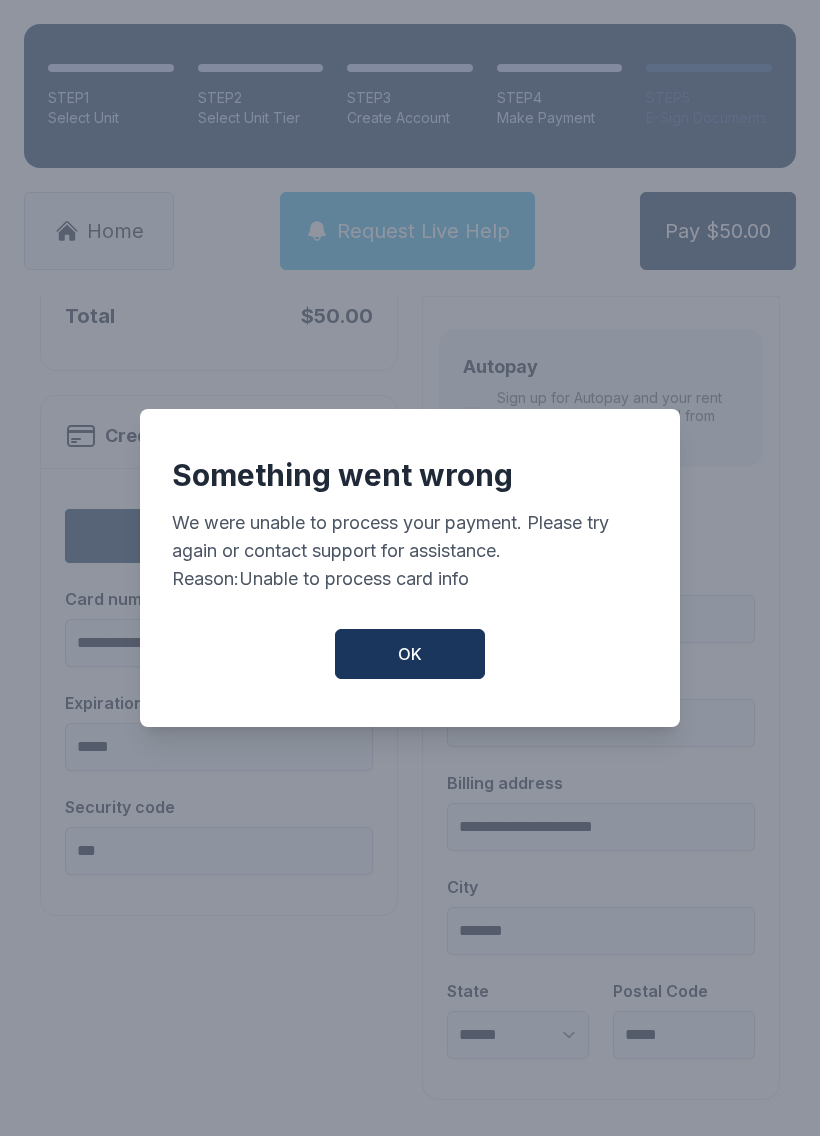 click on "OK" at bounding box center (410, 654) 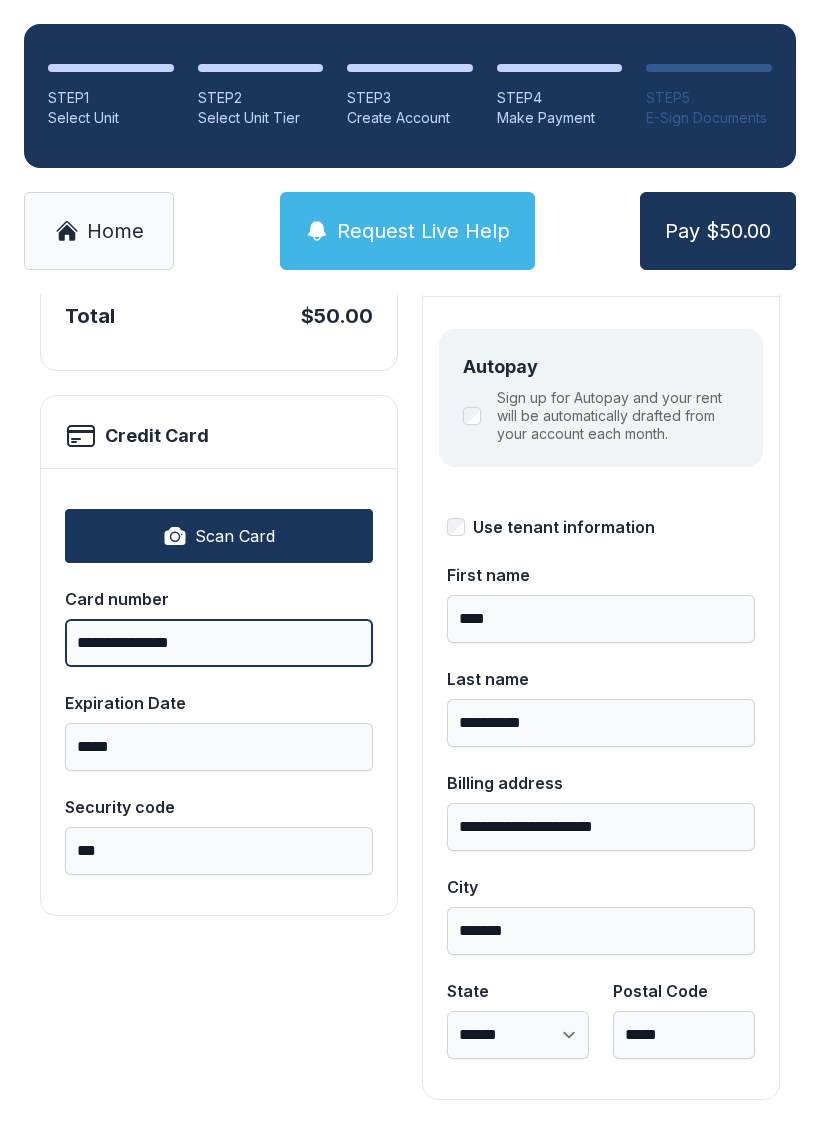 click on "**********" at bounding box center (219, 643) 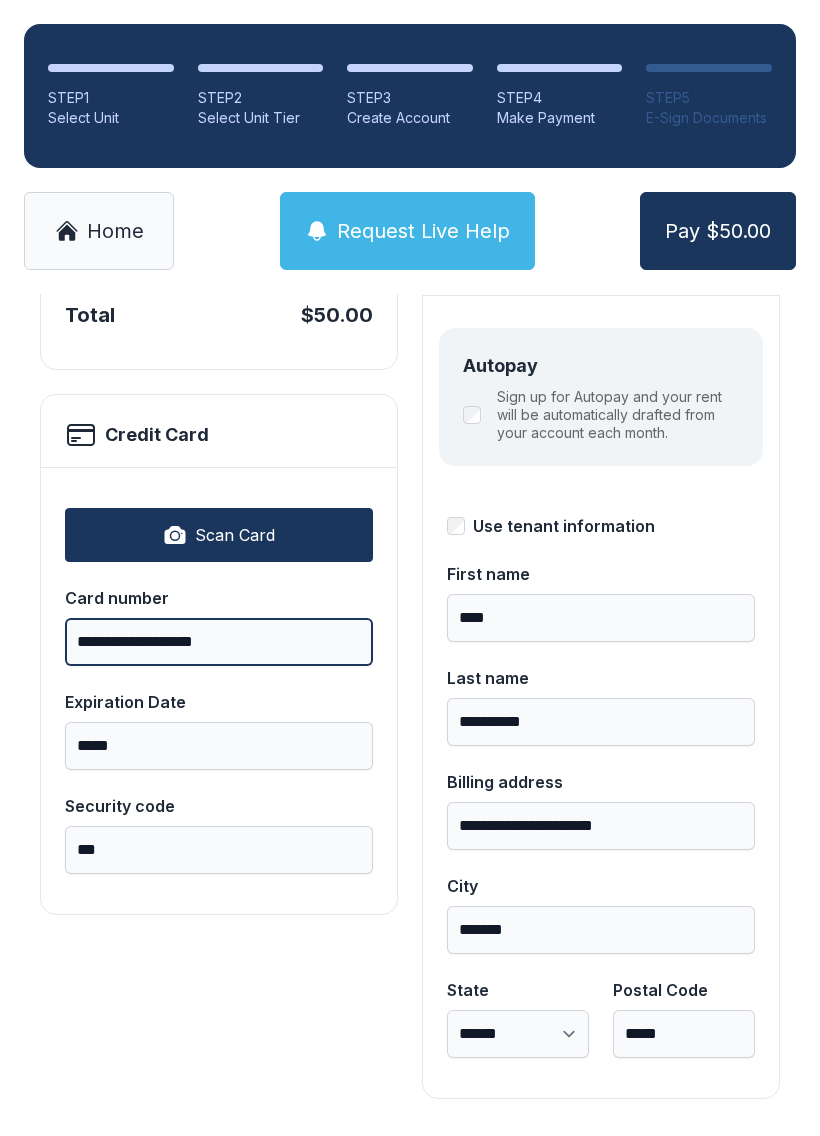 scroll, scrollTop: 218, scrollLeft: 0, axis: vertical 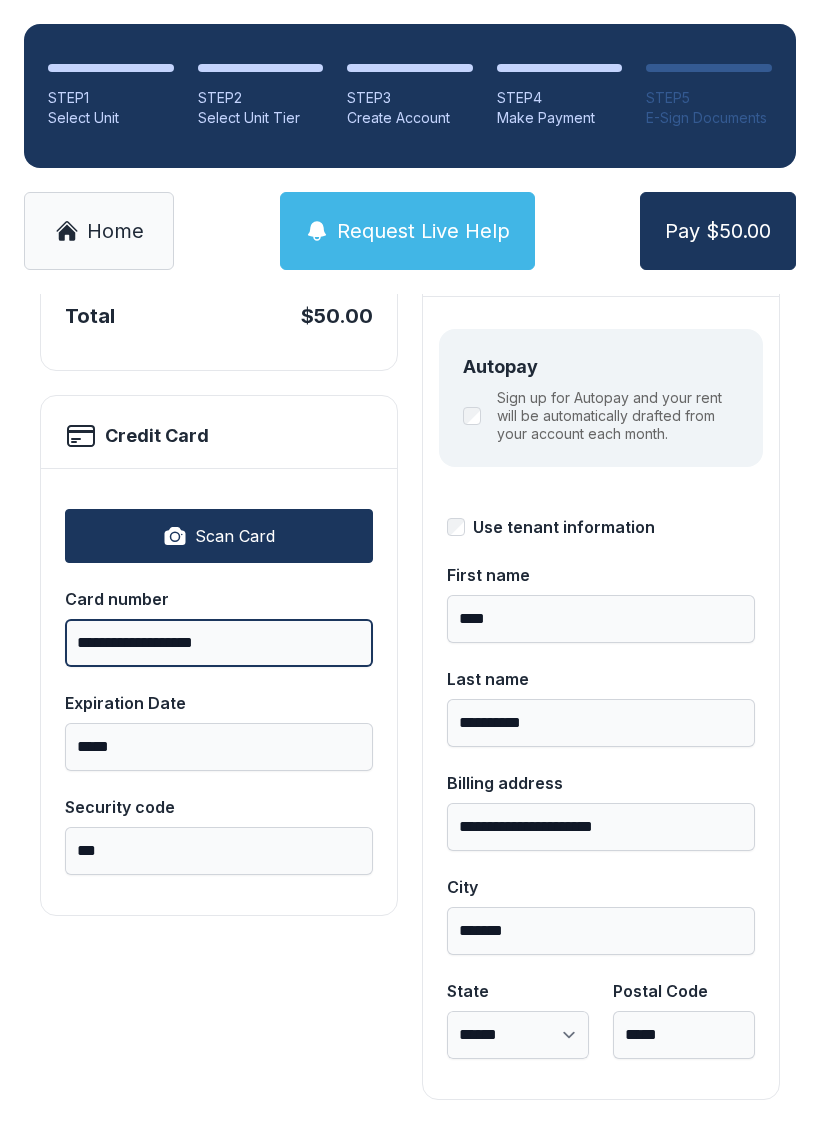 type on "**********" 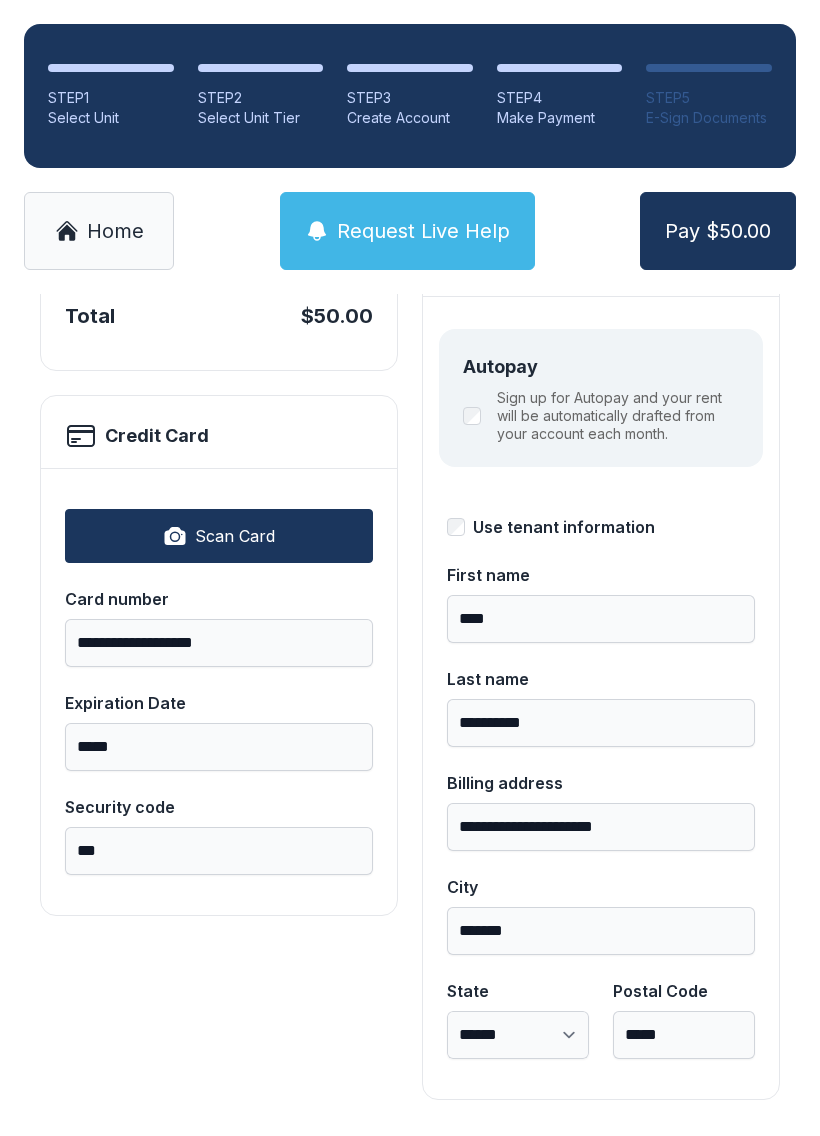 click on "*****" at bounding box center [219, 747] 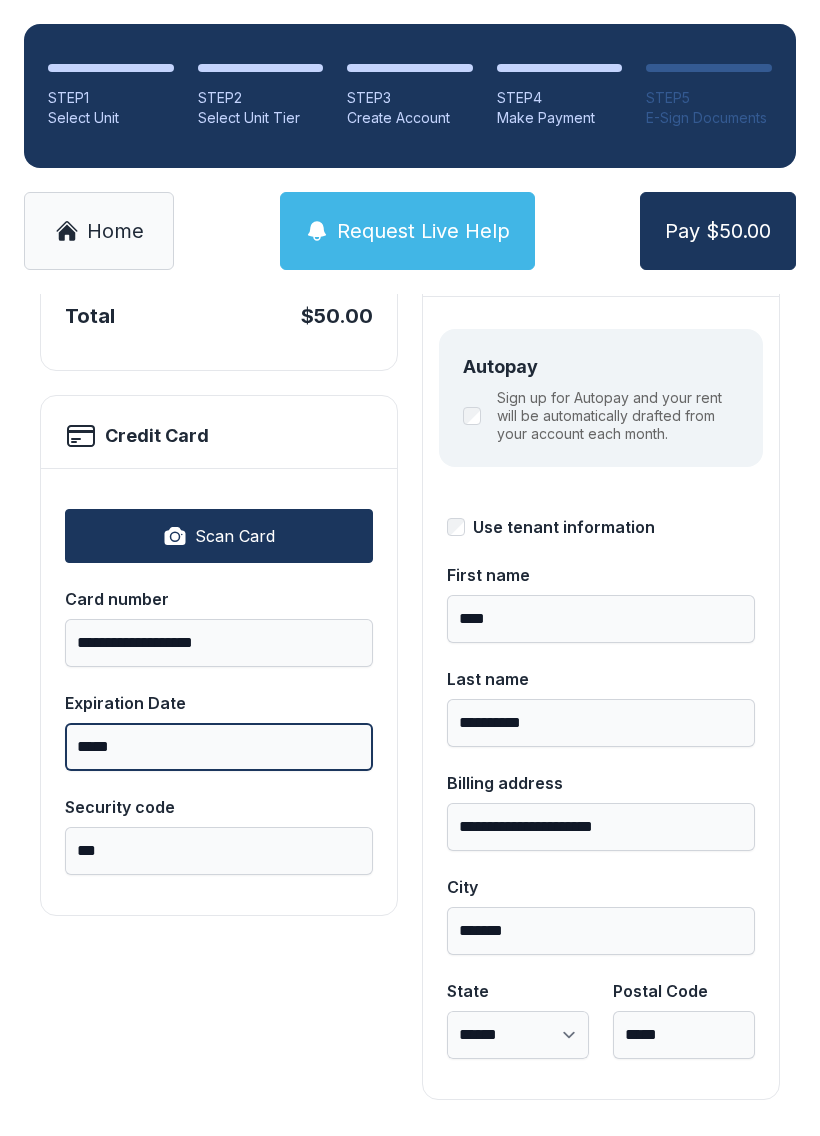 type on "*****" 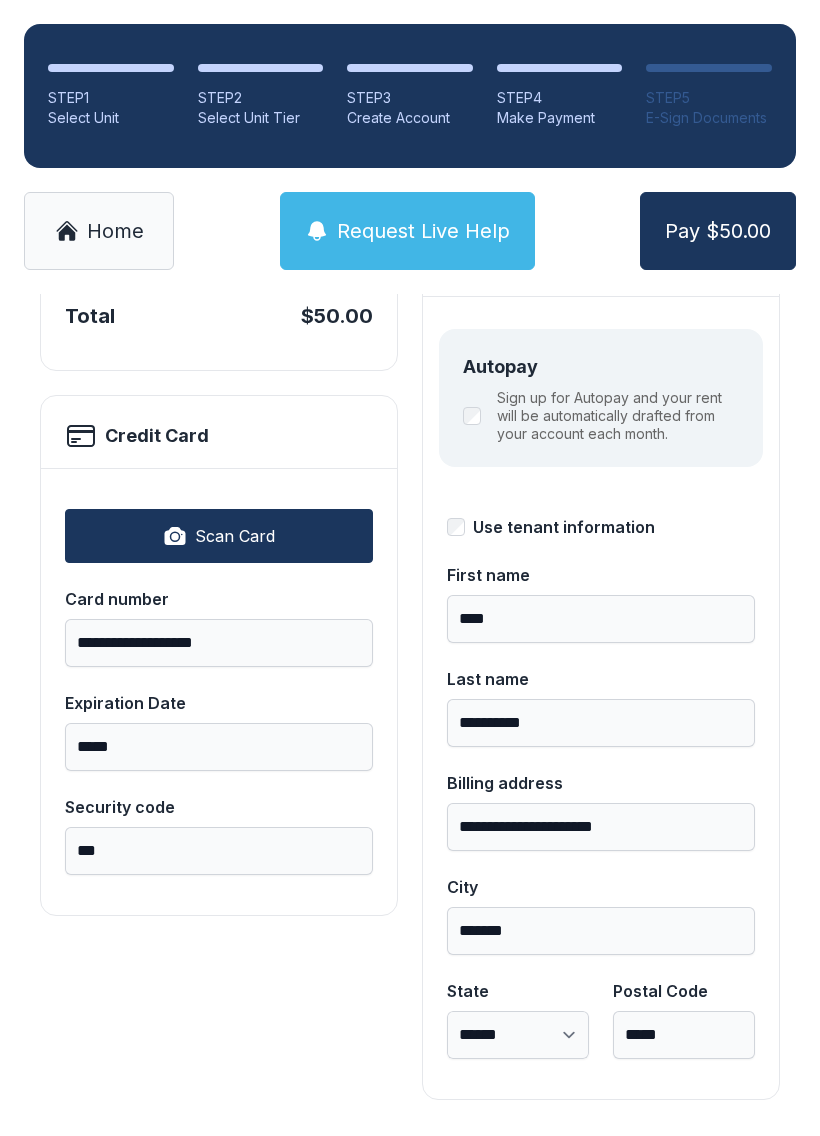 click on "Pay $50.00" at bounding box center (718, 231) 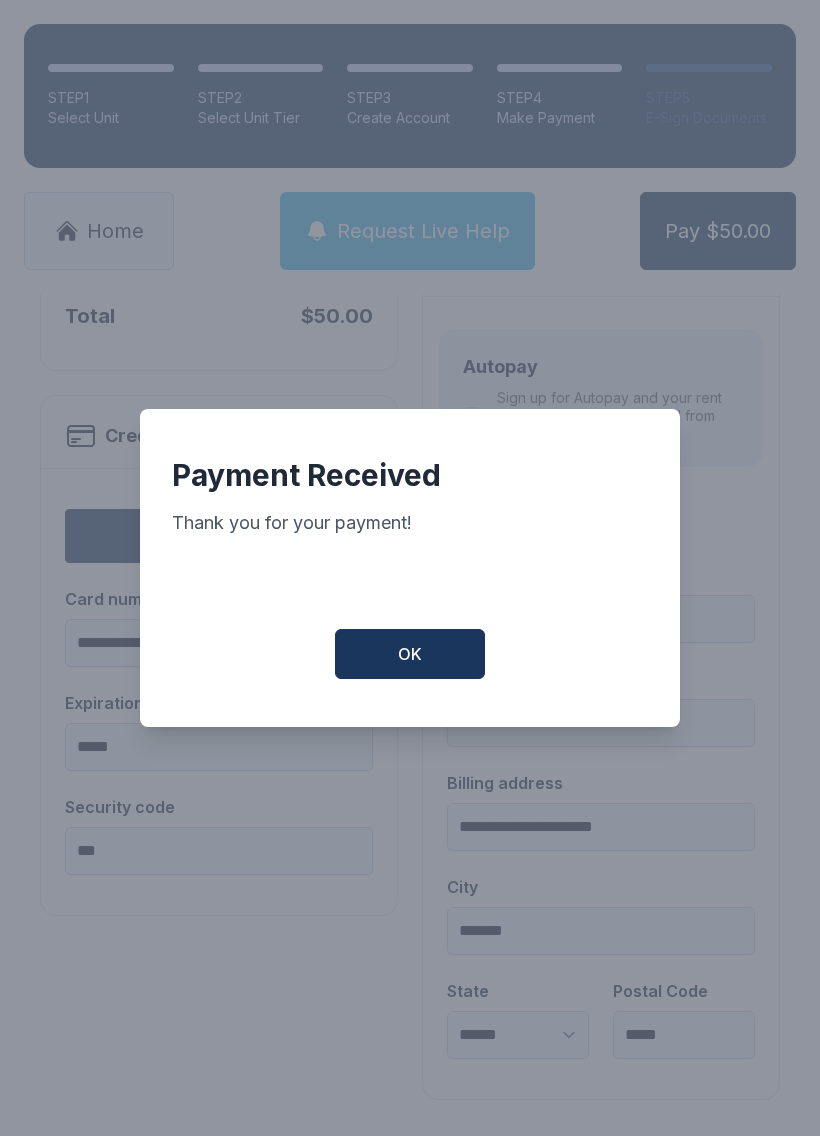 click on "OK" at bounding box center (410, 654) 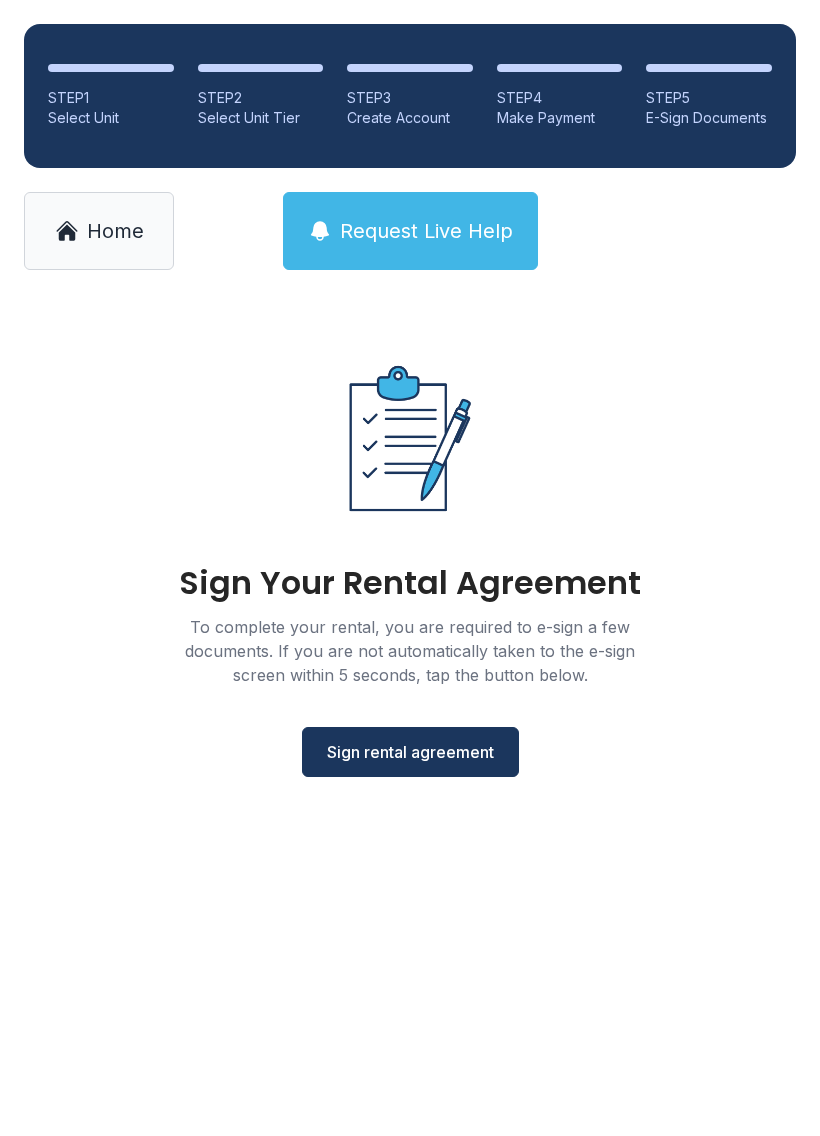 scroll, scrollTop: 0, scrollLeft: 0, axis: both 